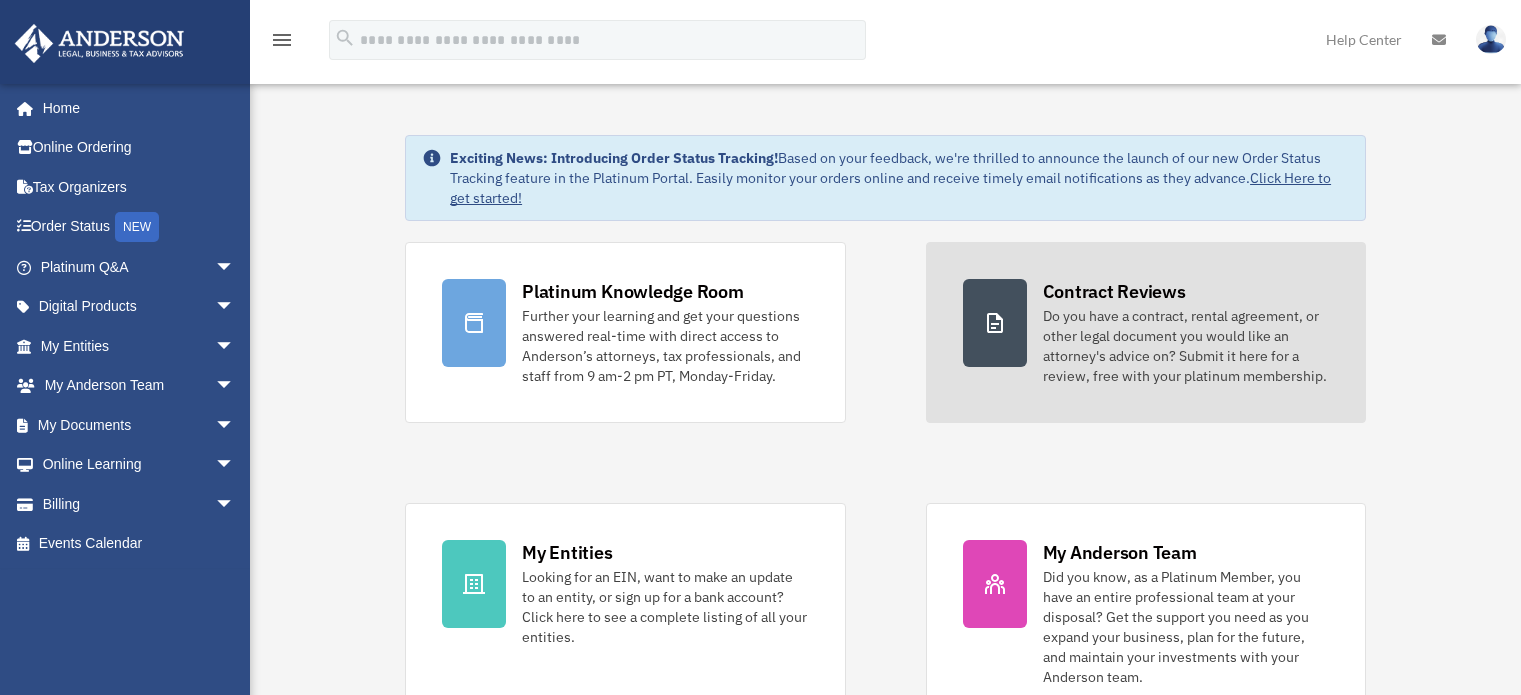 scroll, scrollTop: 0, scrollLeft: 0, axis: both 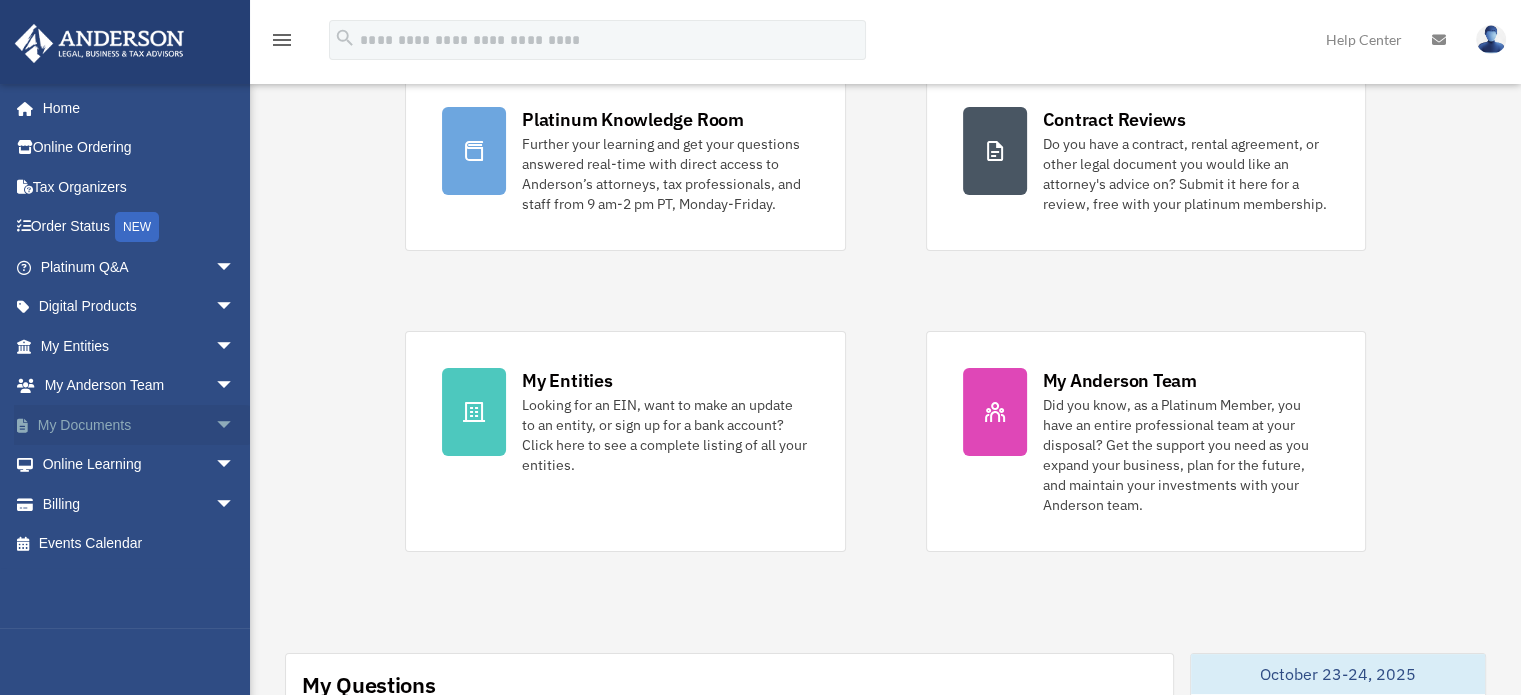 click on "arrow_drop_down" at bounding box center (235, 425) 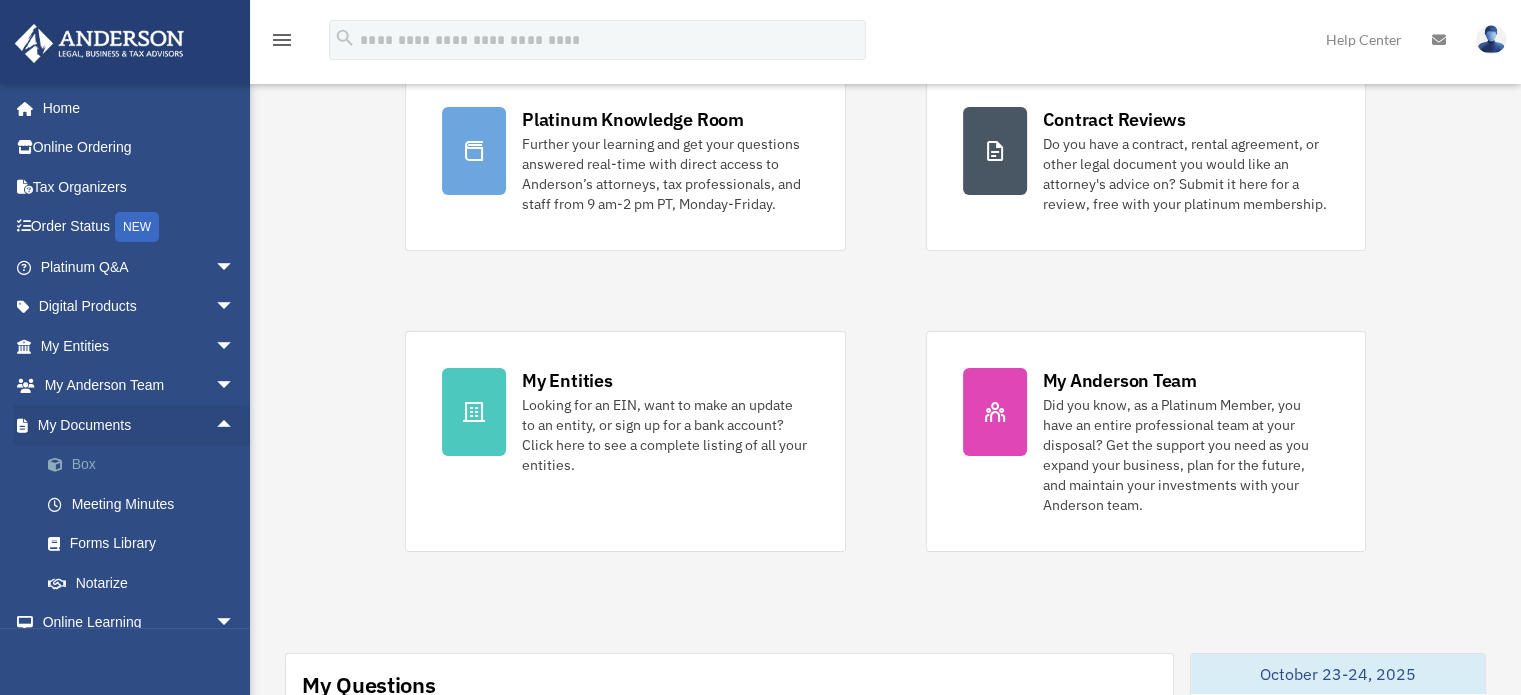 click on "Box" at bounding box center [146, 465] 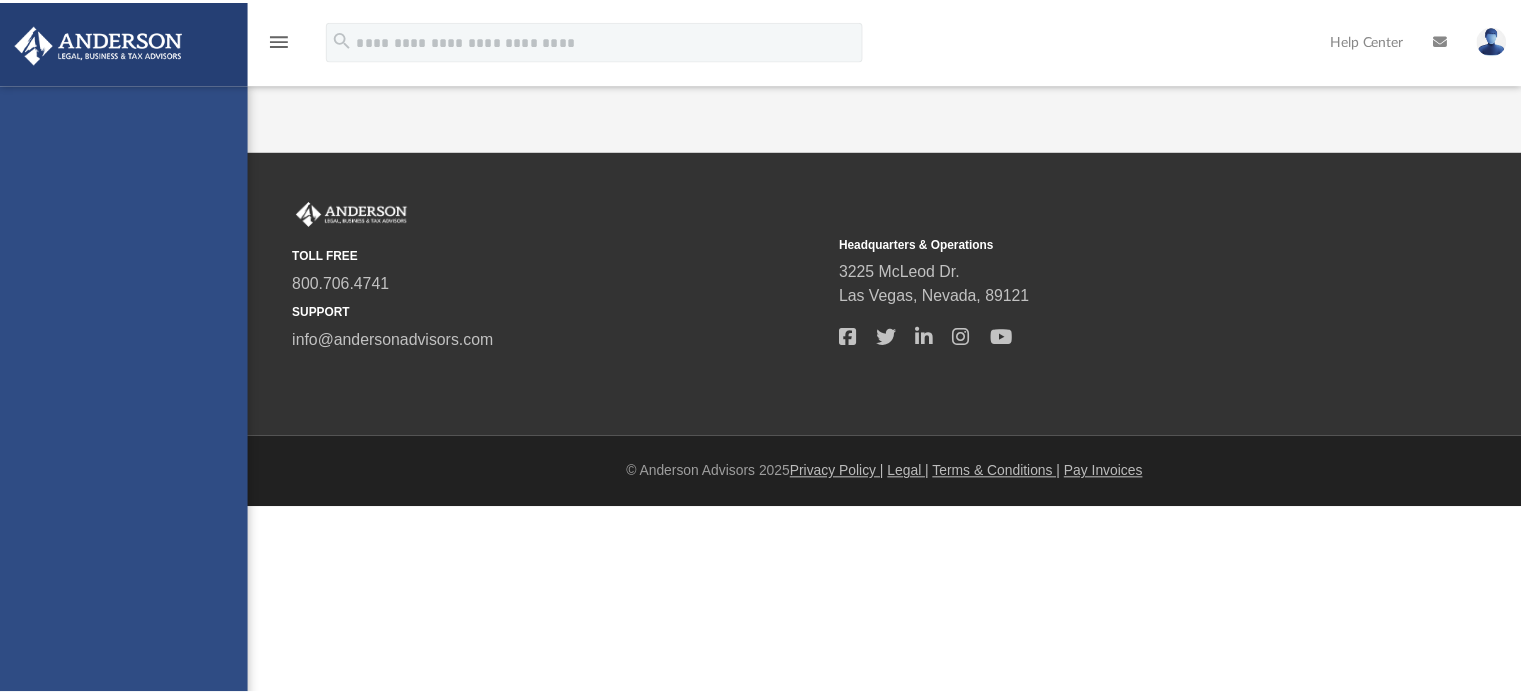 scroll, scrollTop: 0, scrollLeft: 0, axis: both 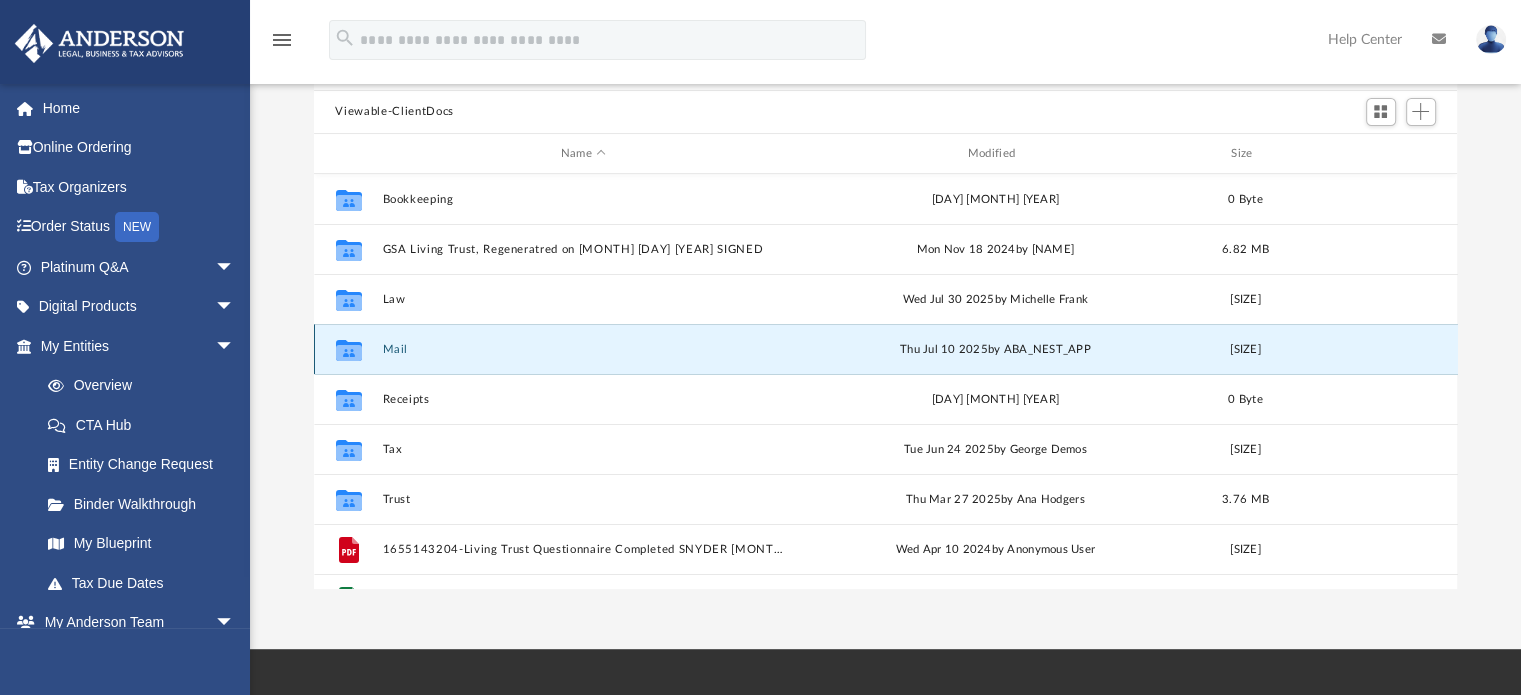 click on "Mail" at bounding box center (583, 349) 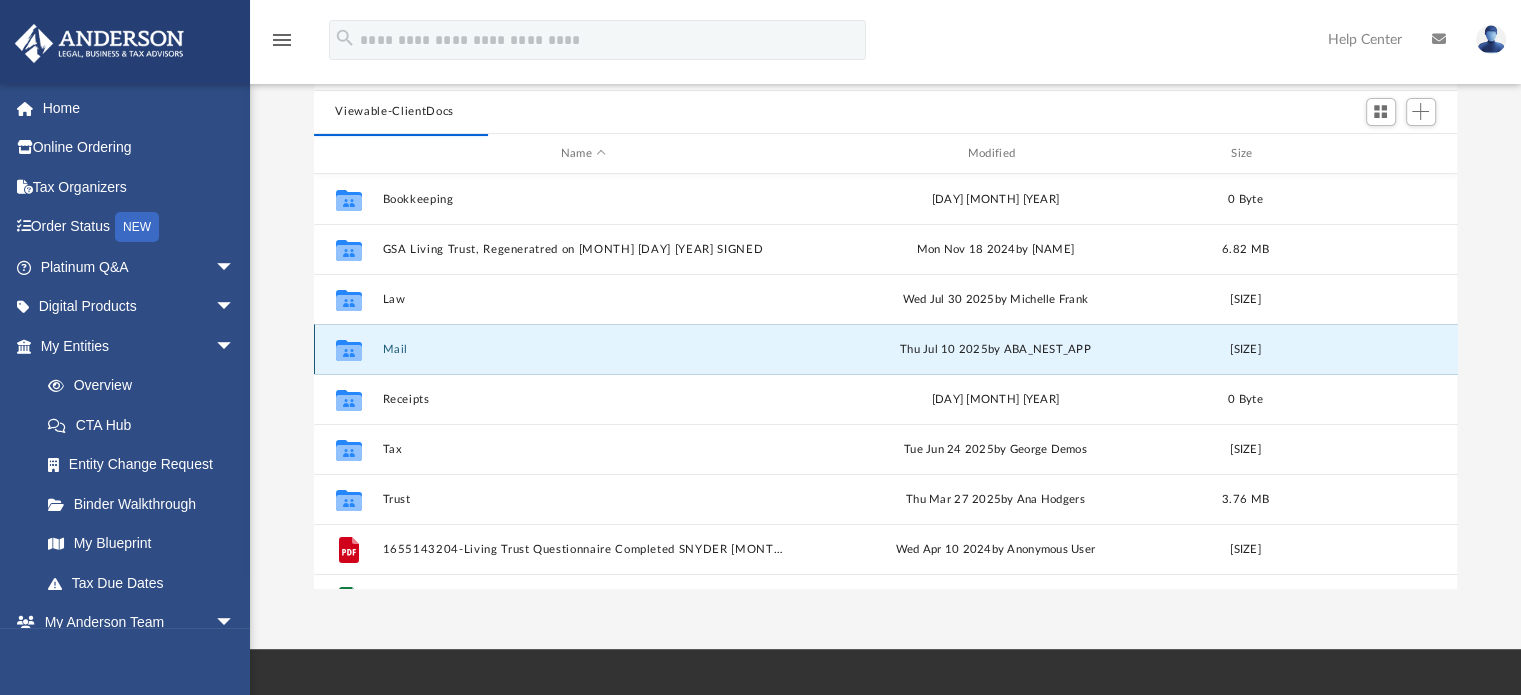 click on "Mail" at bounding box center (583, 349) 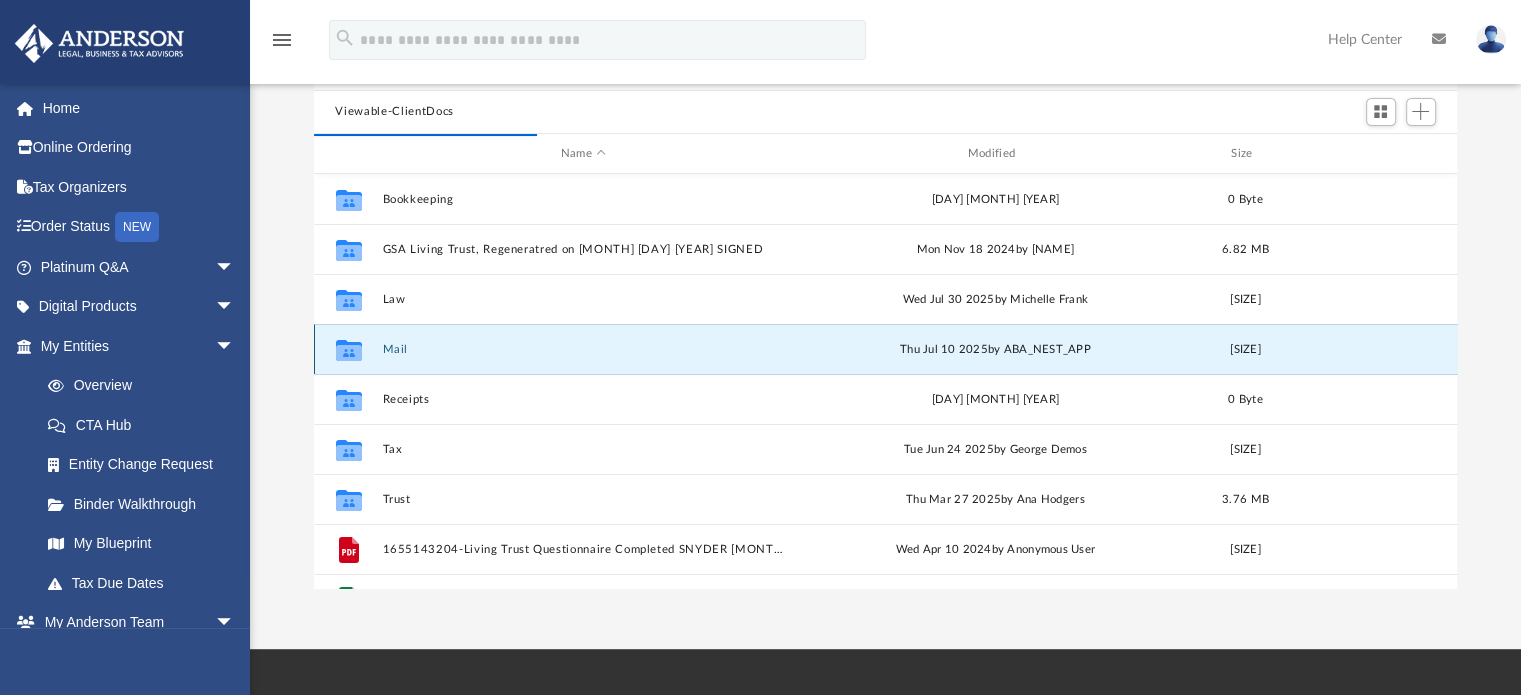 drag, startPoint x: 393, startPoint y: 348, endPoint x: 342, endPoint y: 346, distance: 51.0392 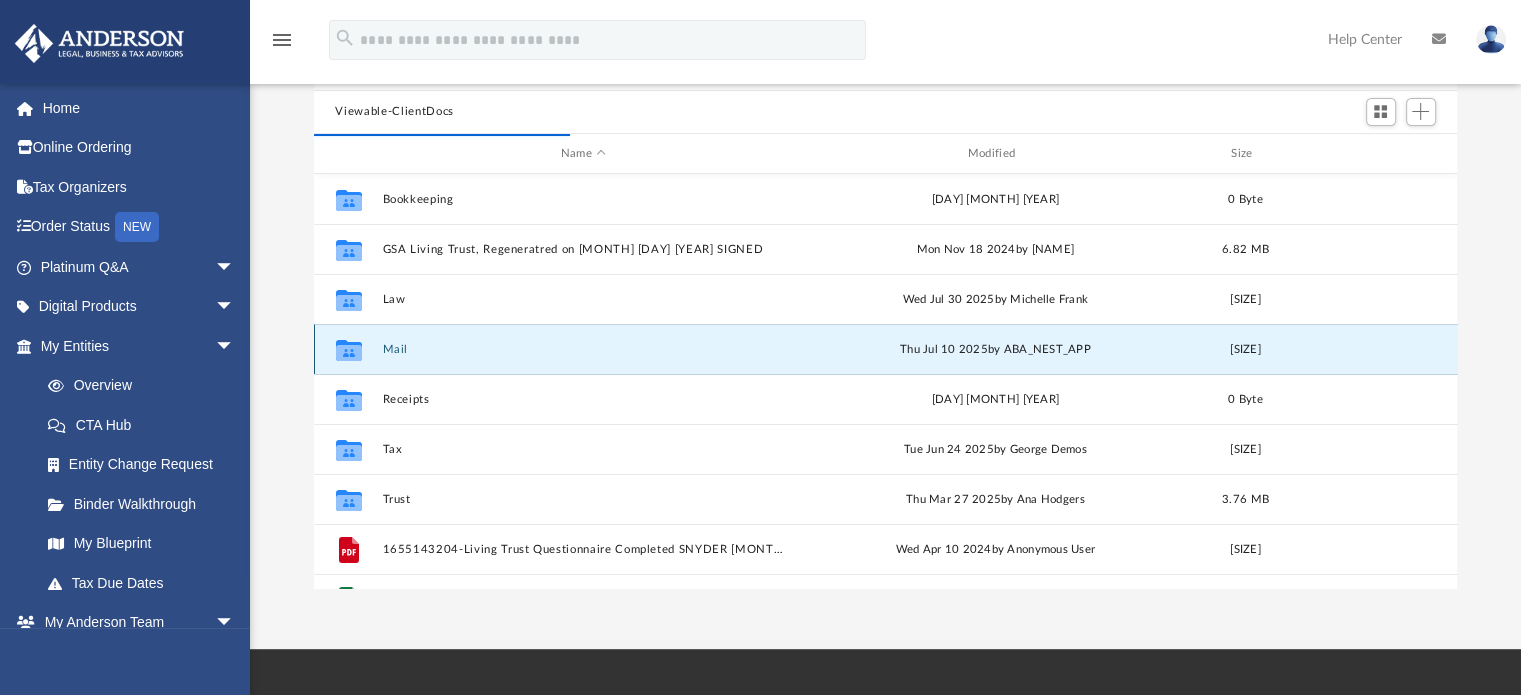click on "Collaborated Folder Mail [DAY] [MONTH] [YEAR]  by ABA_NEST_APP [SIZE]" at bounding box center [886, 349] 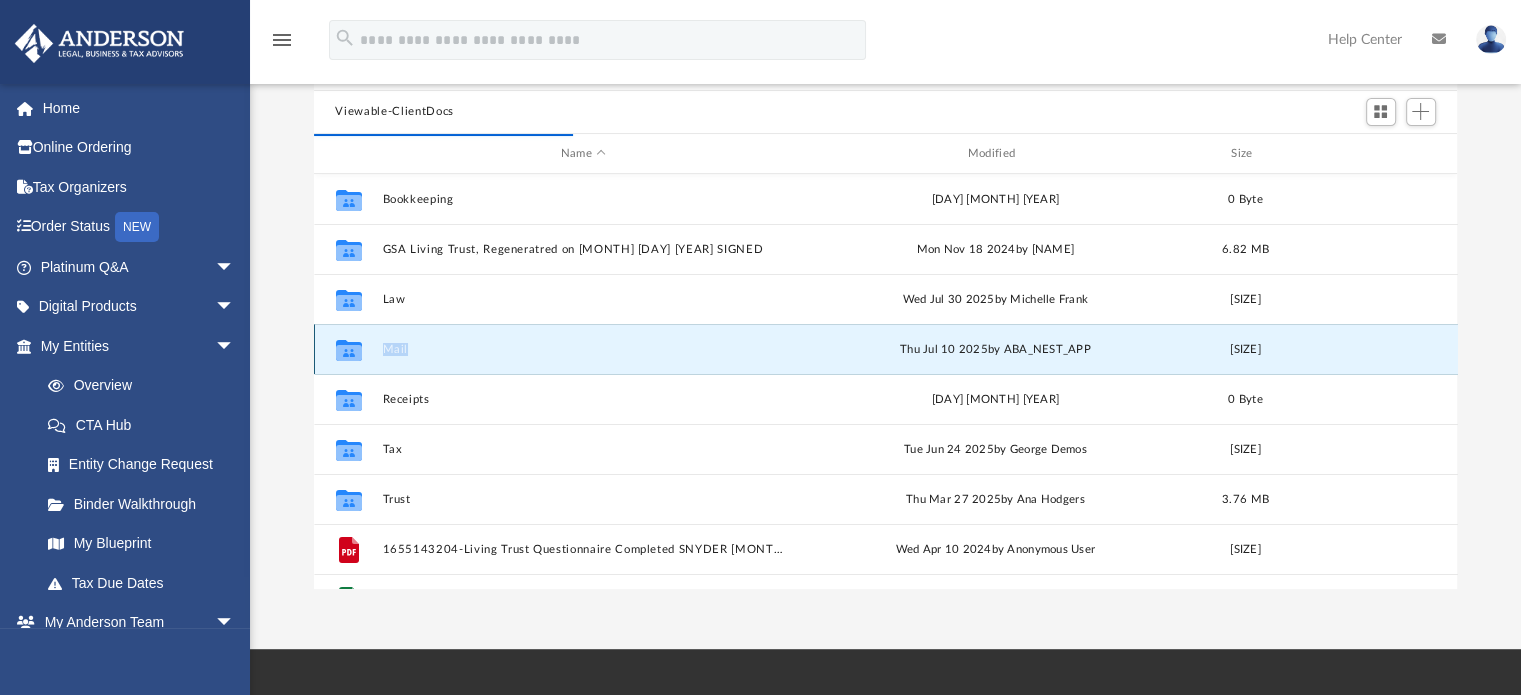 click on "Collaborated Folder Mail [DAY] [MONTH] [YEAR]  by ABA_NEST_APP [SIZE]" at bounding box center (886, 349) 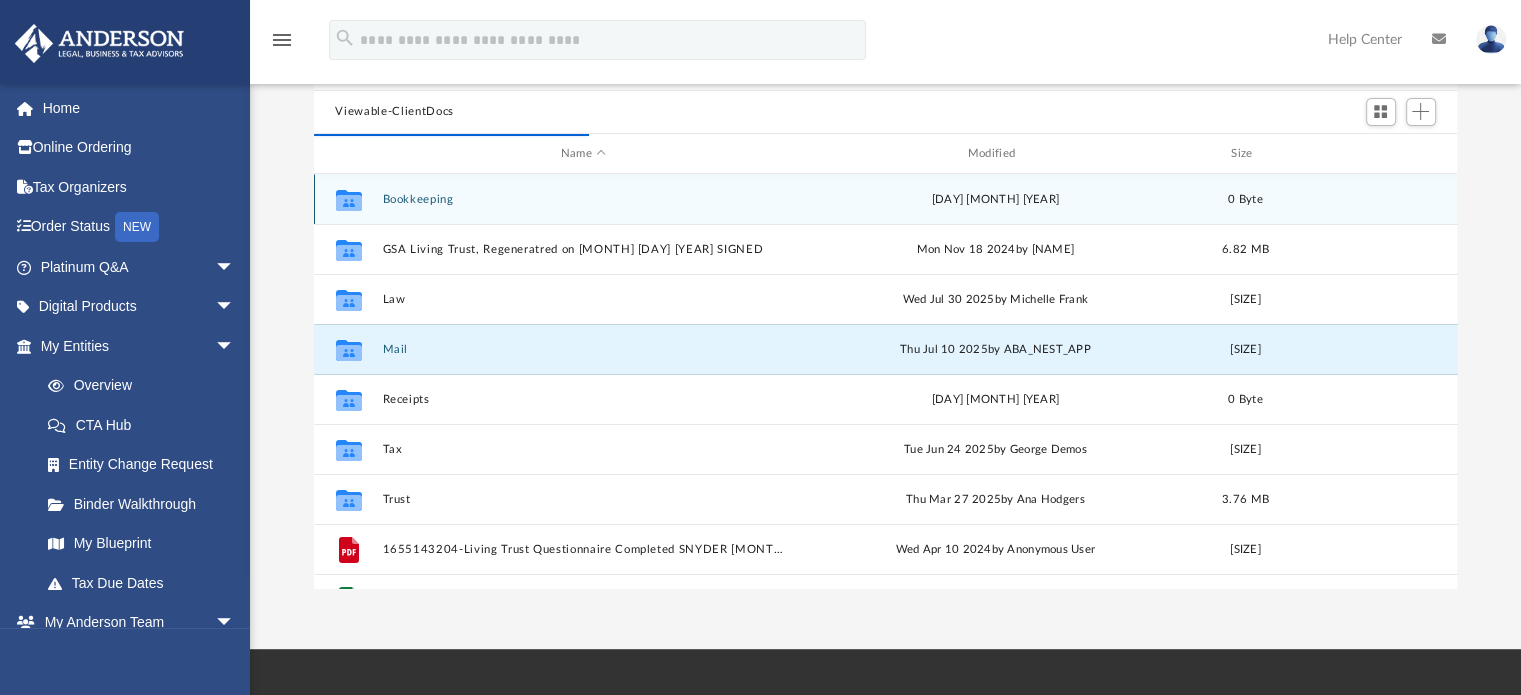 scroll, scrollTop: 377, scrollLeft: 1128, axis: both 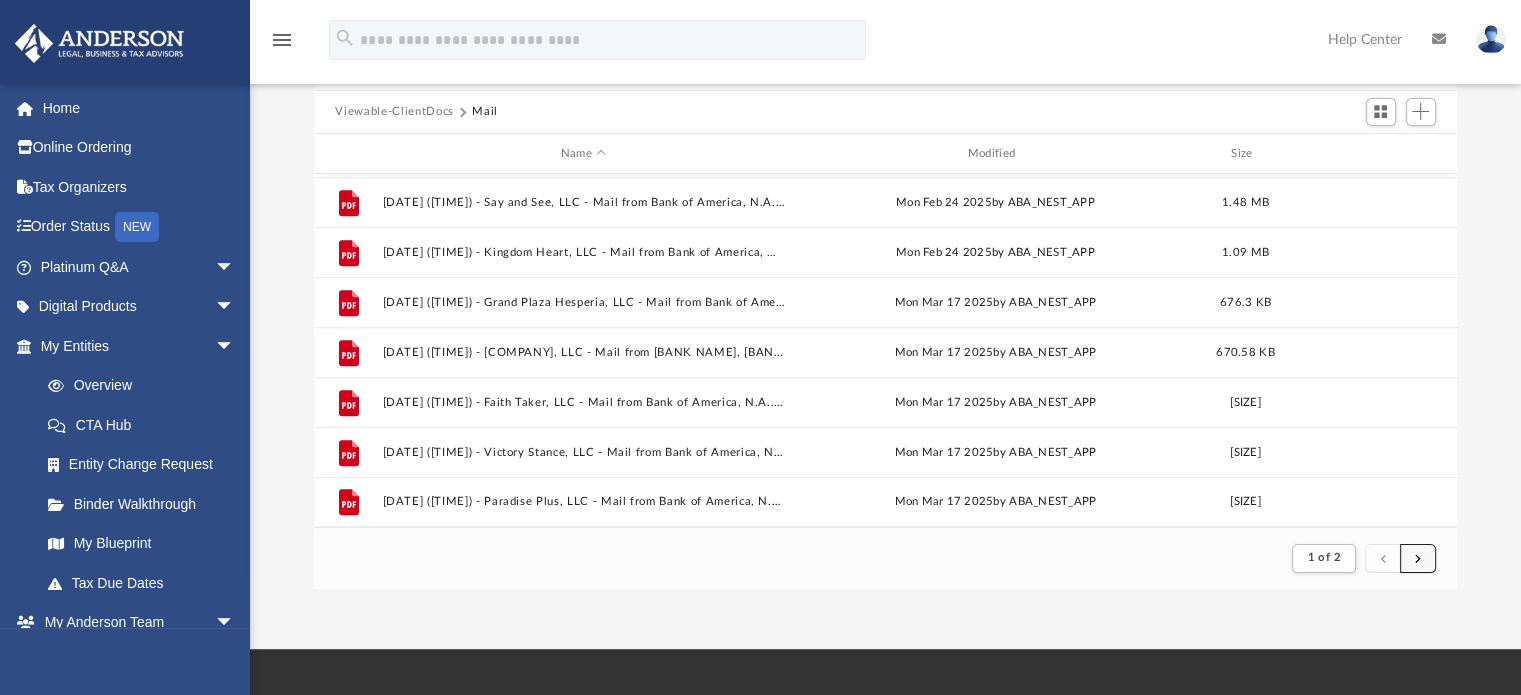 click at bounding box center (1418, 558) 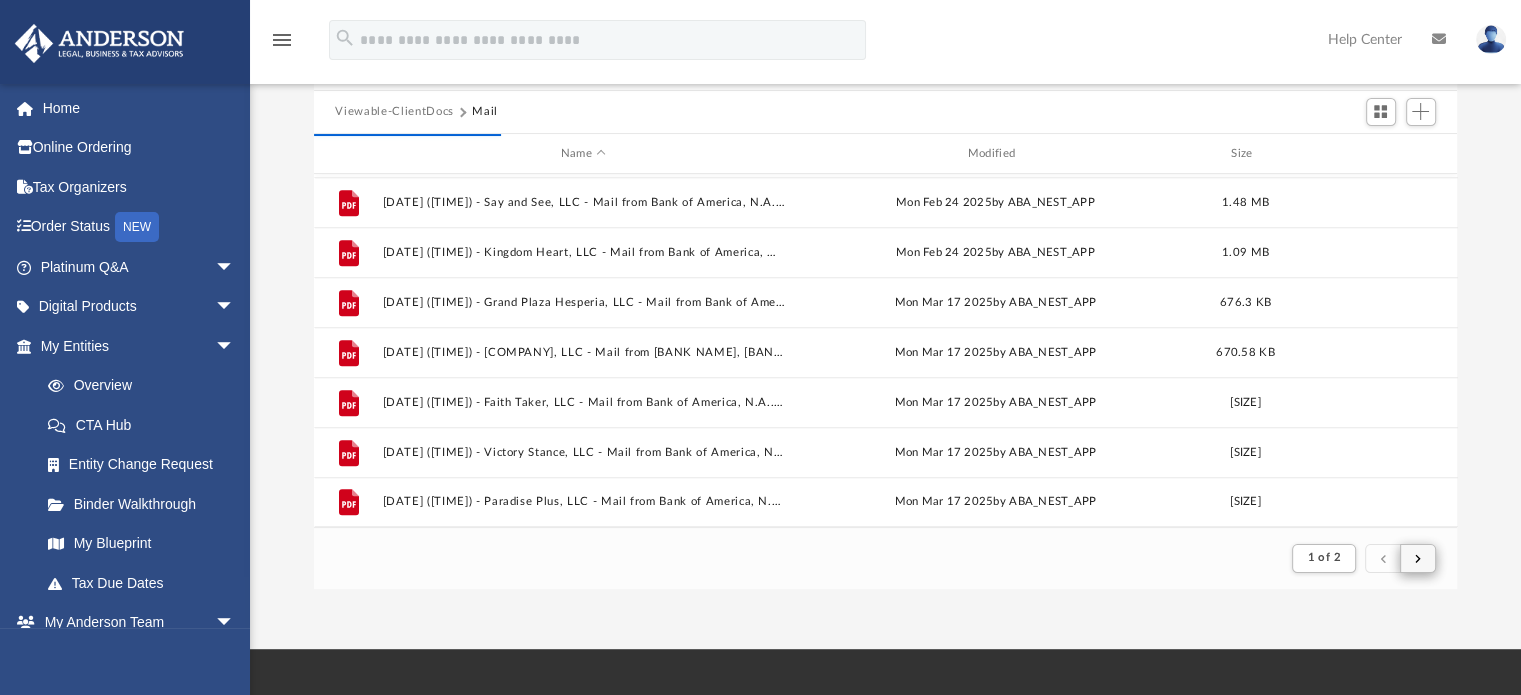 scroll, scrollTop: 0, scrollLeft: 0, axis: both 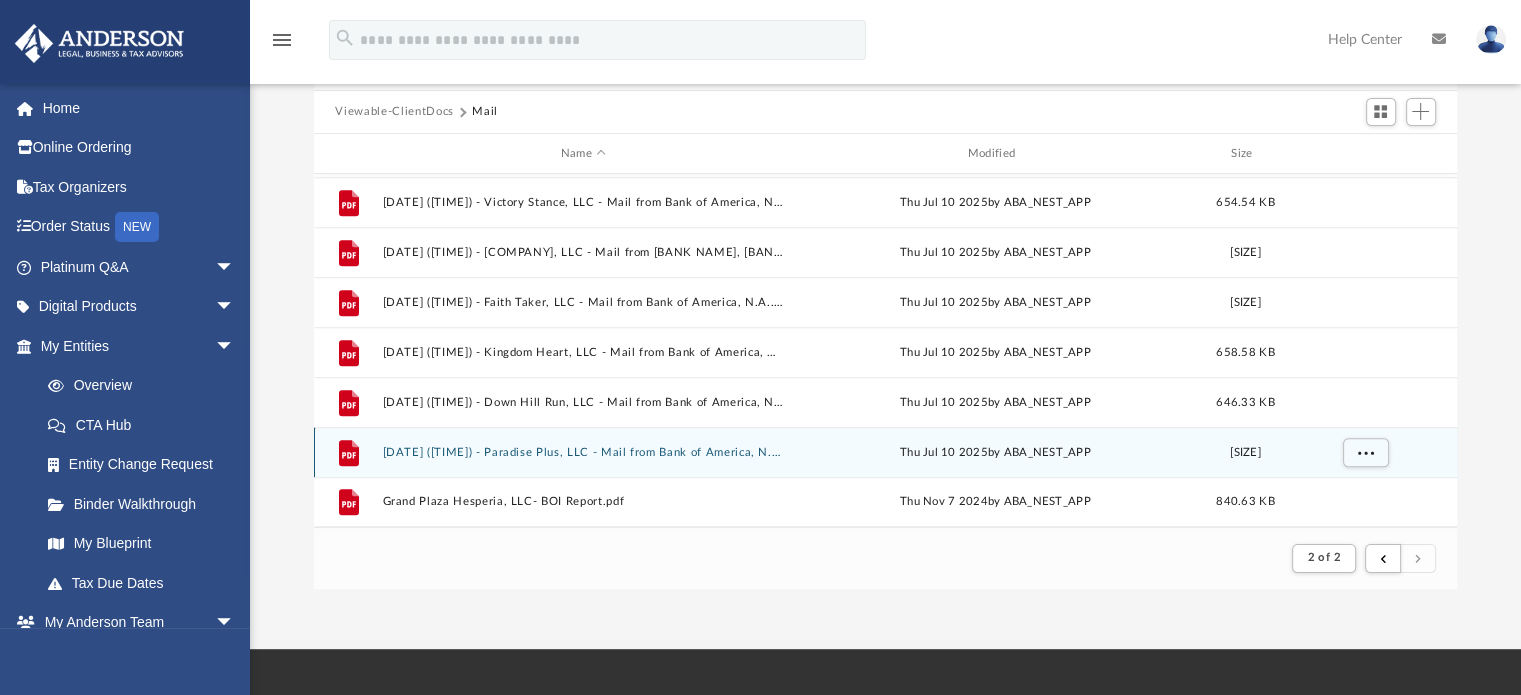 click on "[DATE] ([TIME]) - Paradise Plus, LLC - Mail from Bank of America, N.A..pdf" at bounding box center (583, 452) 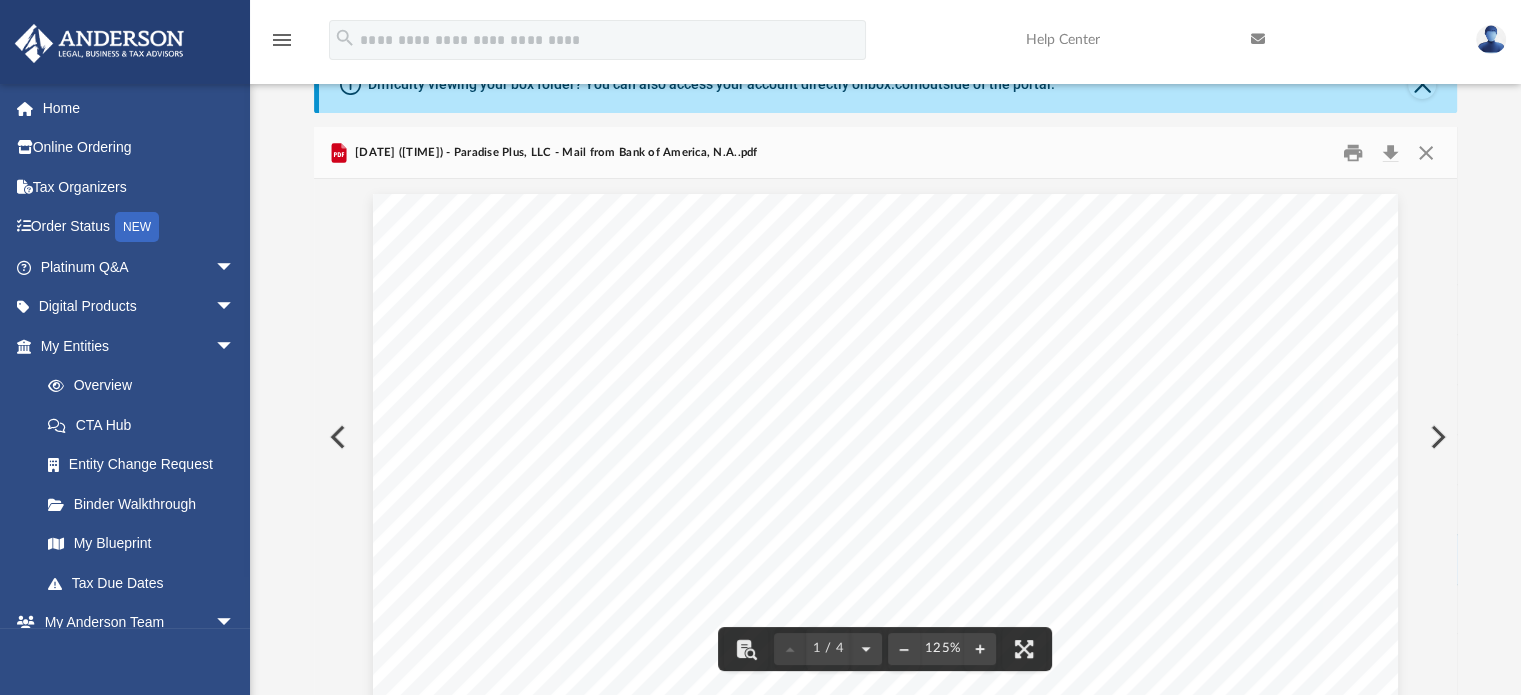 scroll, scrollTop: 12, scrollLeft: 0, axis: vertical 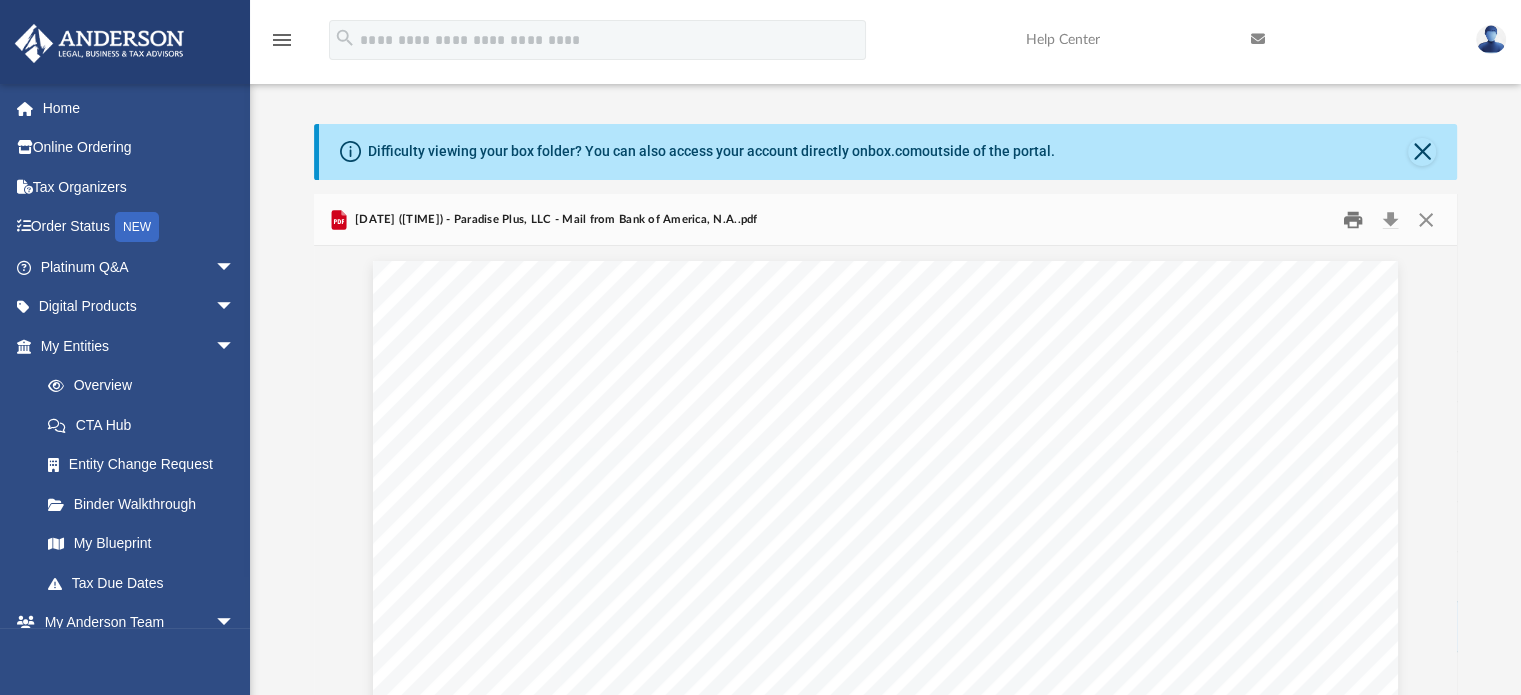 click at bounding box center (1353, 219) 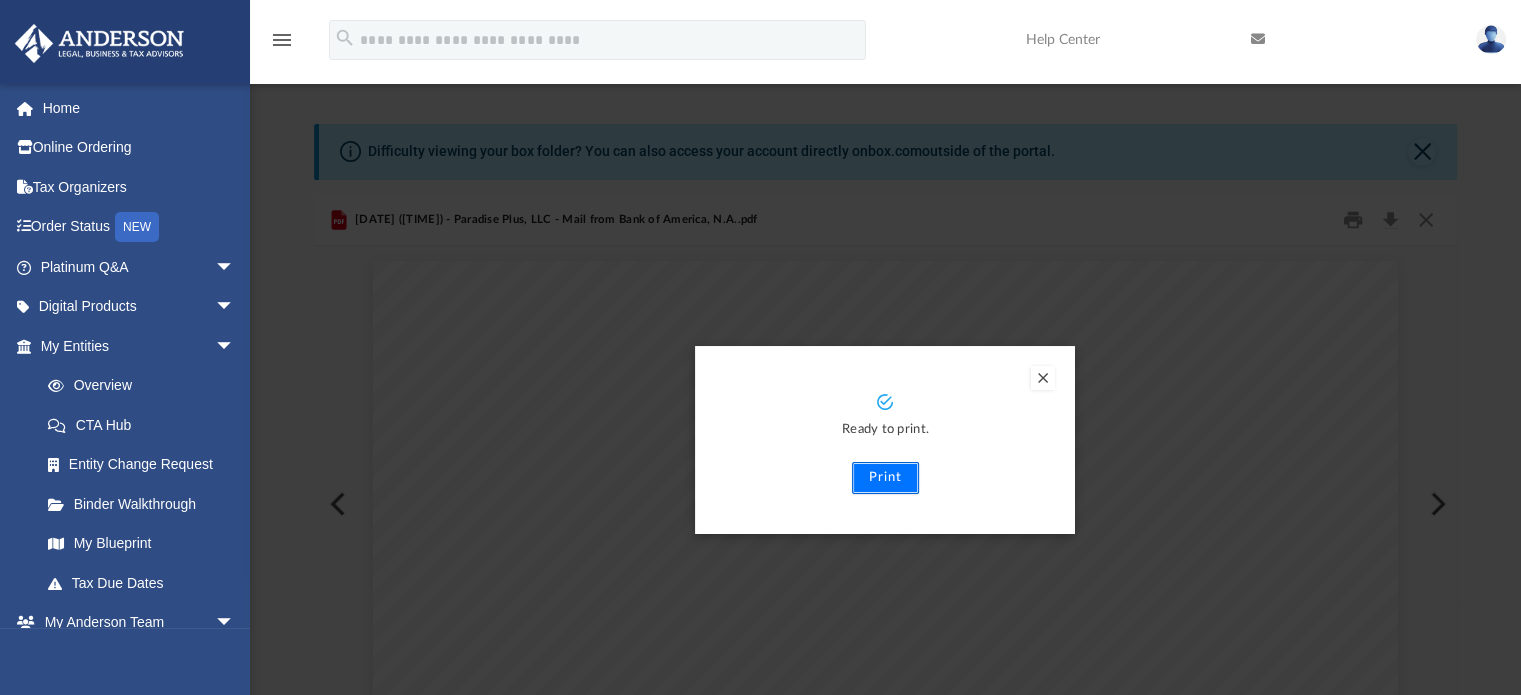 click on "Print" at bounding box center (885, 478) 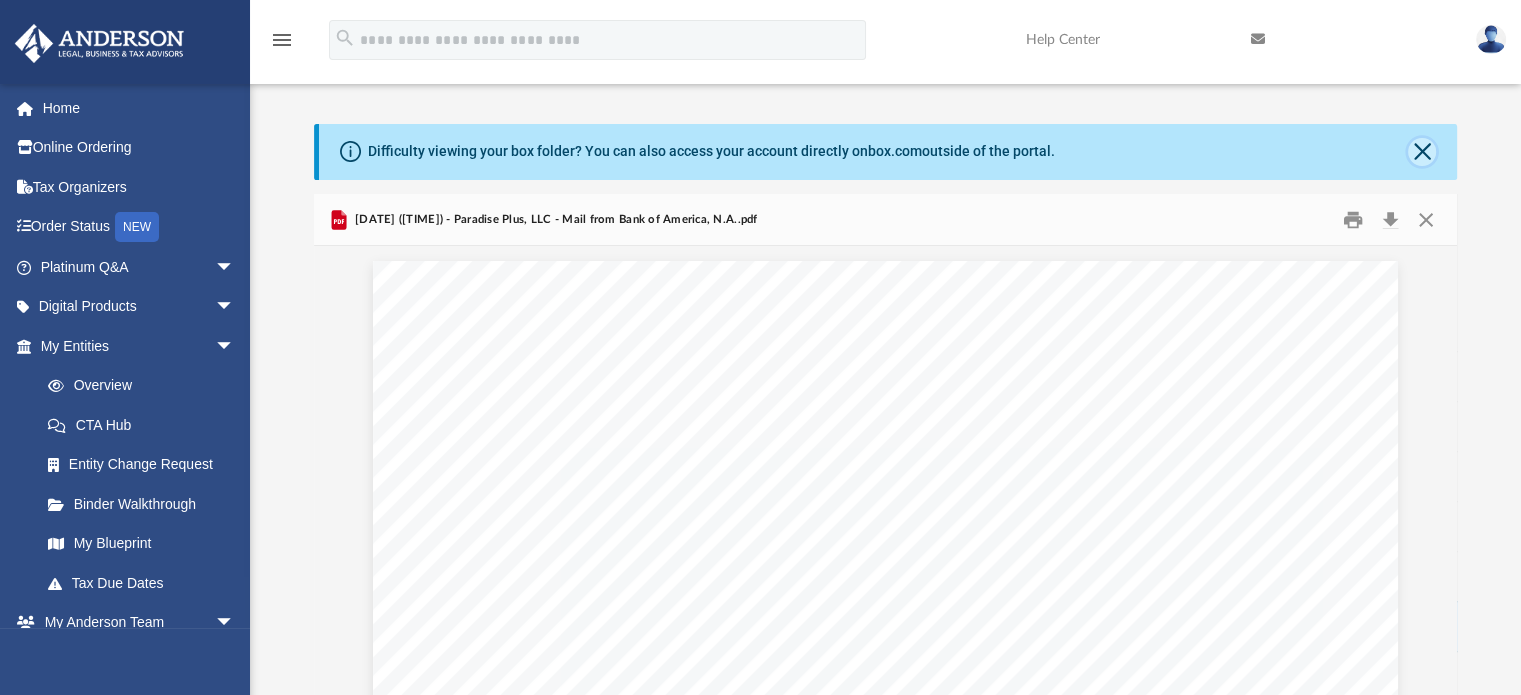 click 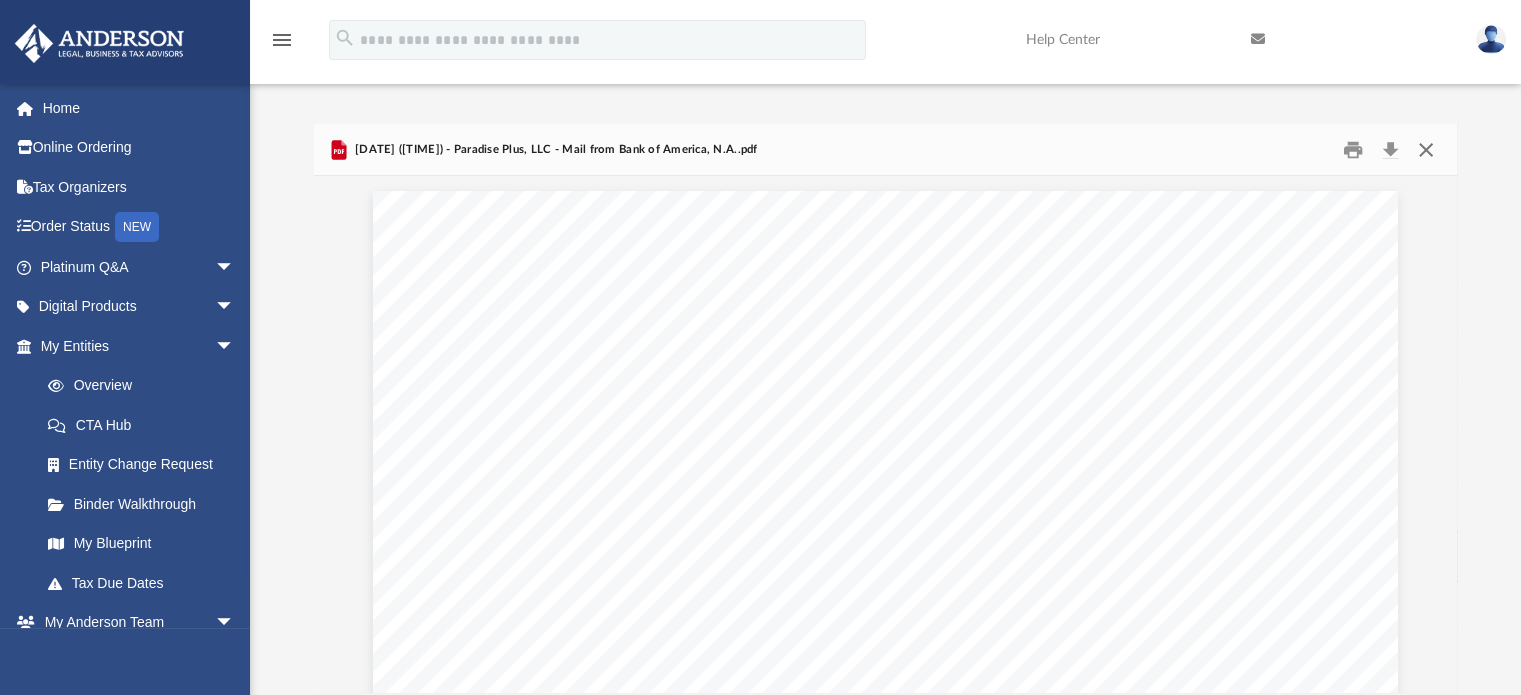 click at bounding box center (1426, 149) 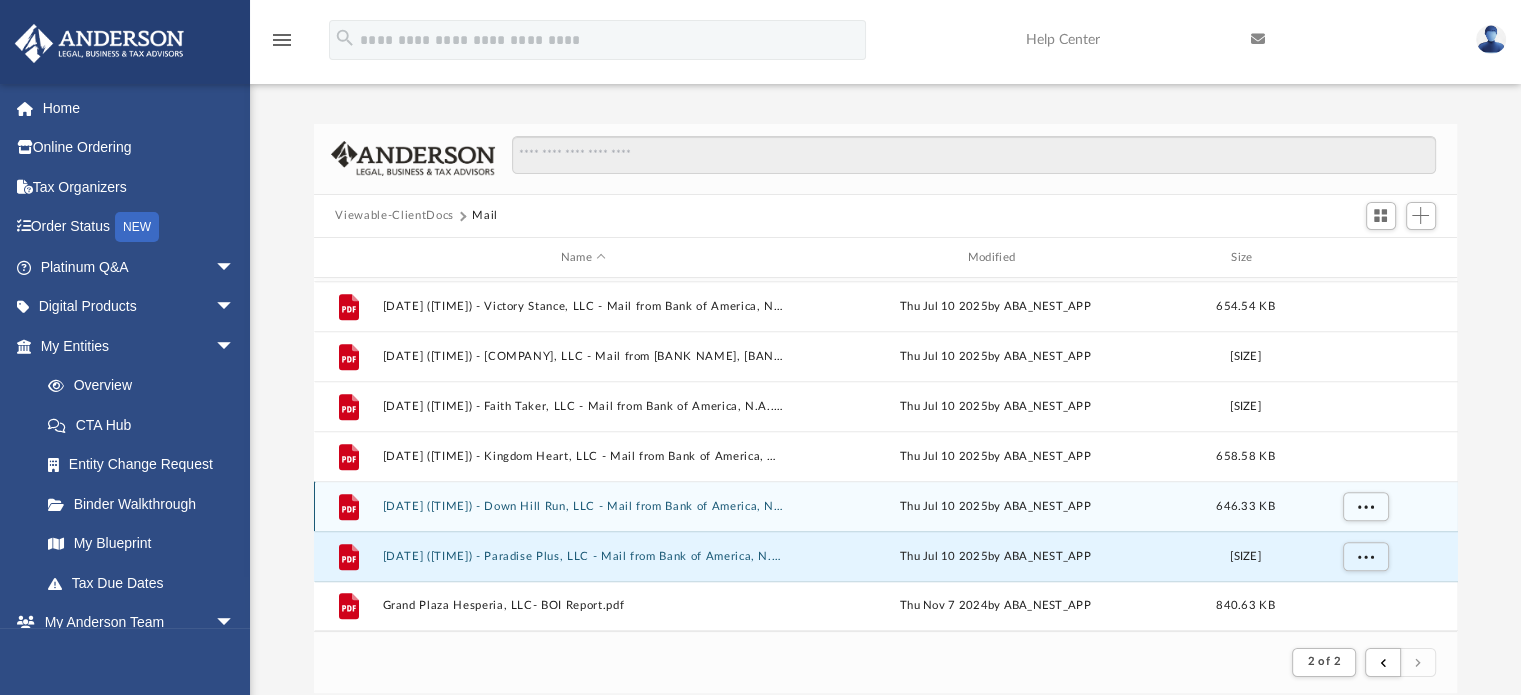 click on "File [DATE] ([TIME]) - Down Hill Run, LLC - Mail from Bank of America, N.A..pdf [DAY] [MONTH] [DAY] [YEAR]  by ABA_NEST_APP [SIZE]" at bounding box center [886, 506] 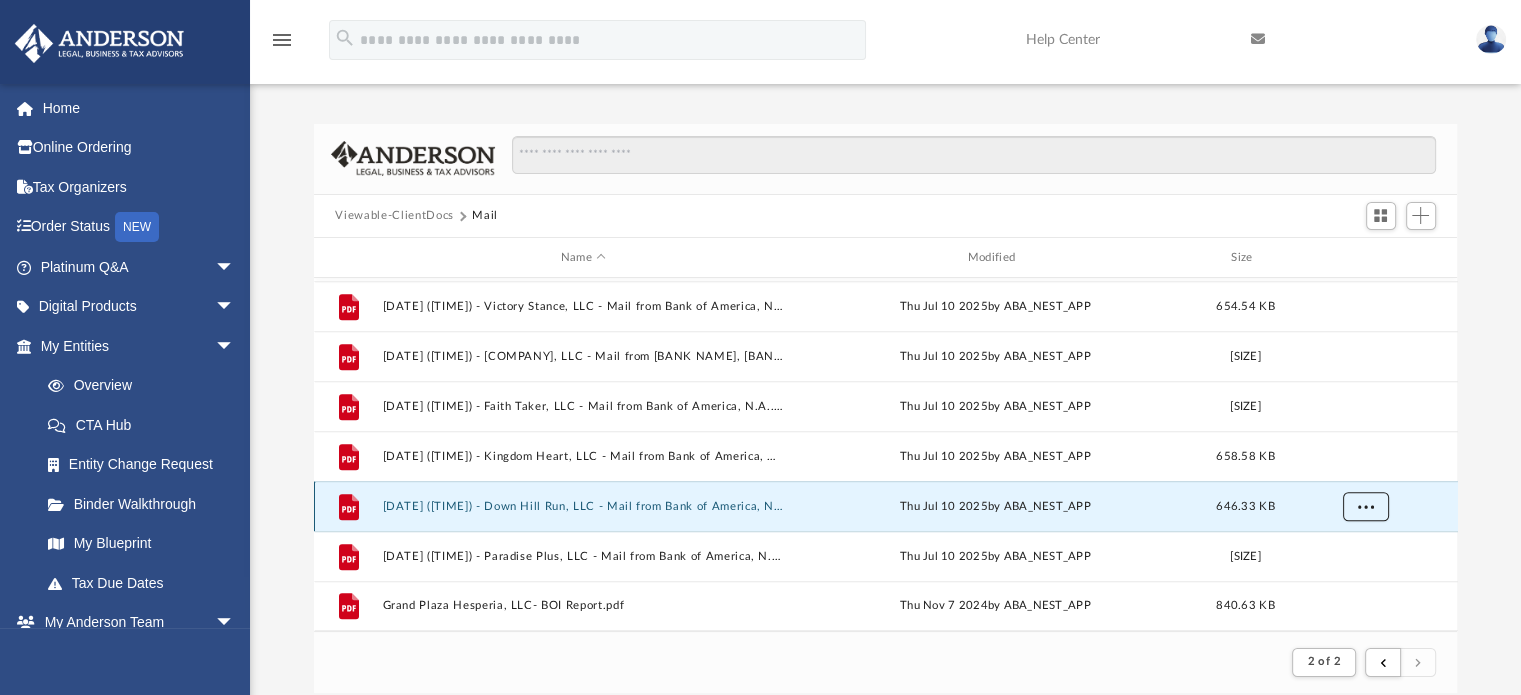 click at bounding box center [1365, 507] 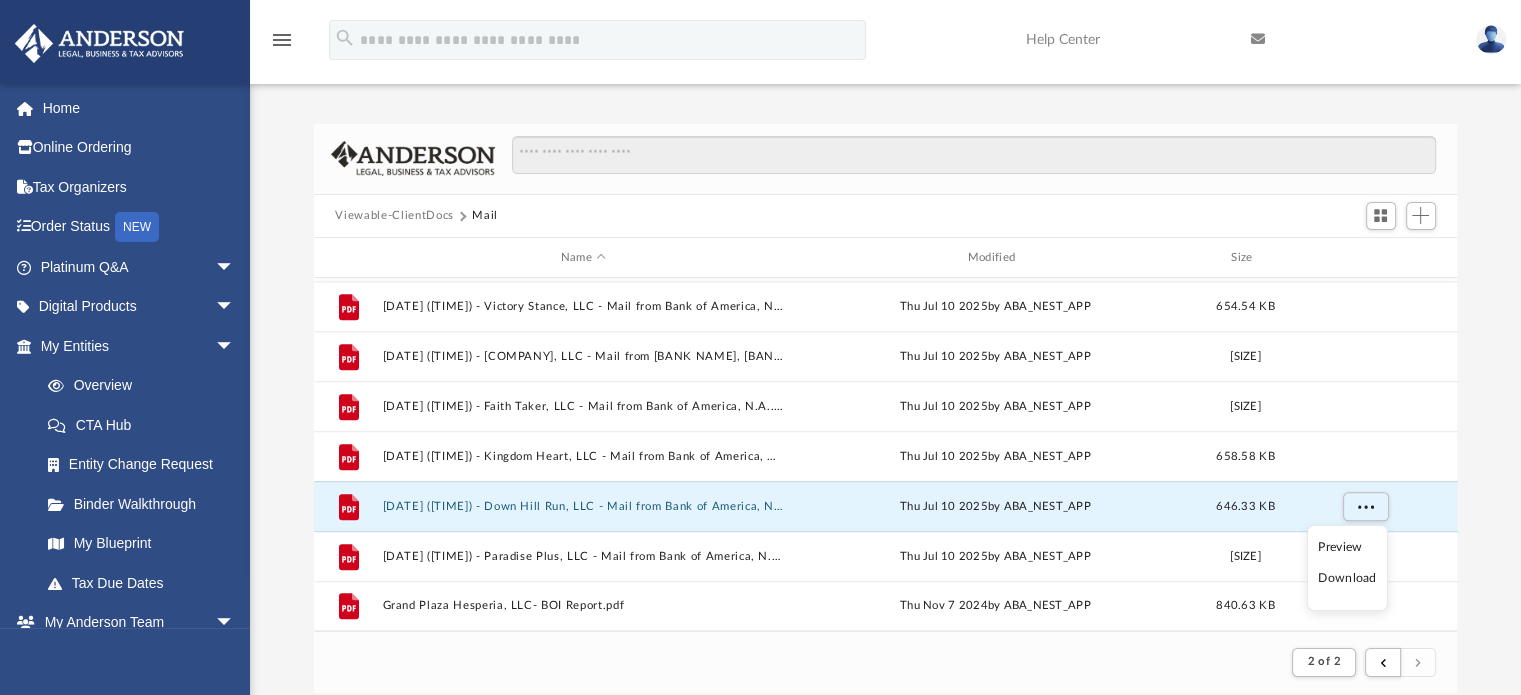 click on "Preview" at bounding box center [1347, 547] 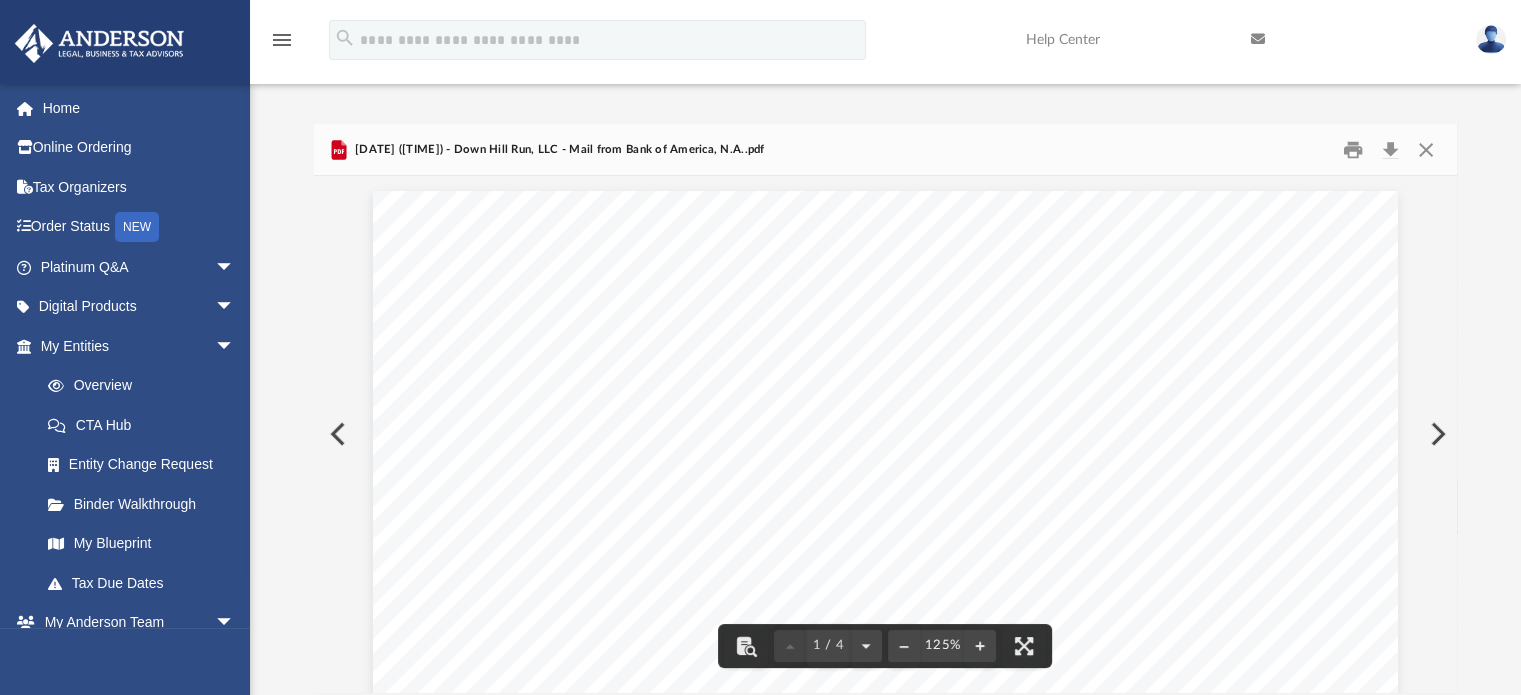 scroll, scrollTop: 100, scrollLeft: 0, axis: vertical 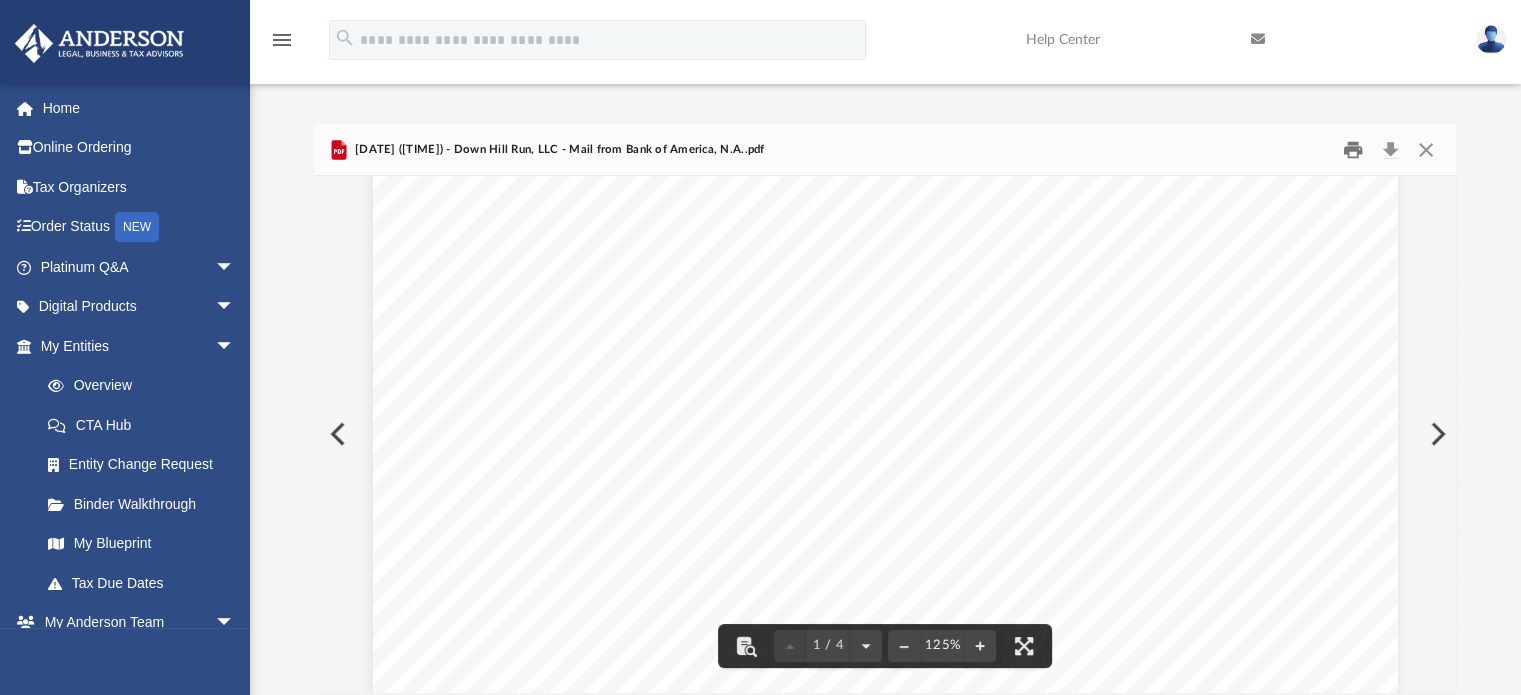 click at bounding box center [1353, 149] 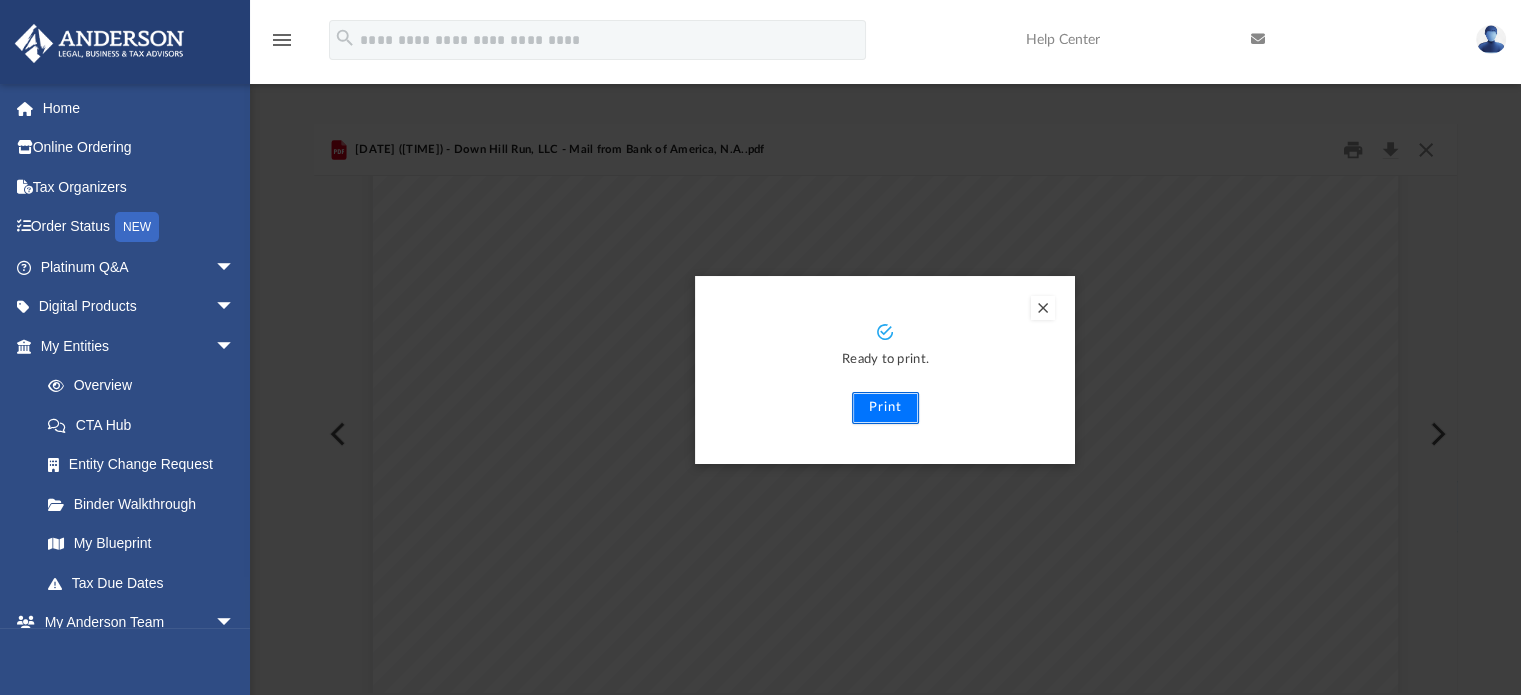 click on "Print" at bounding box center [885, 408] 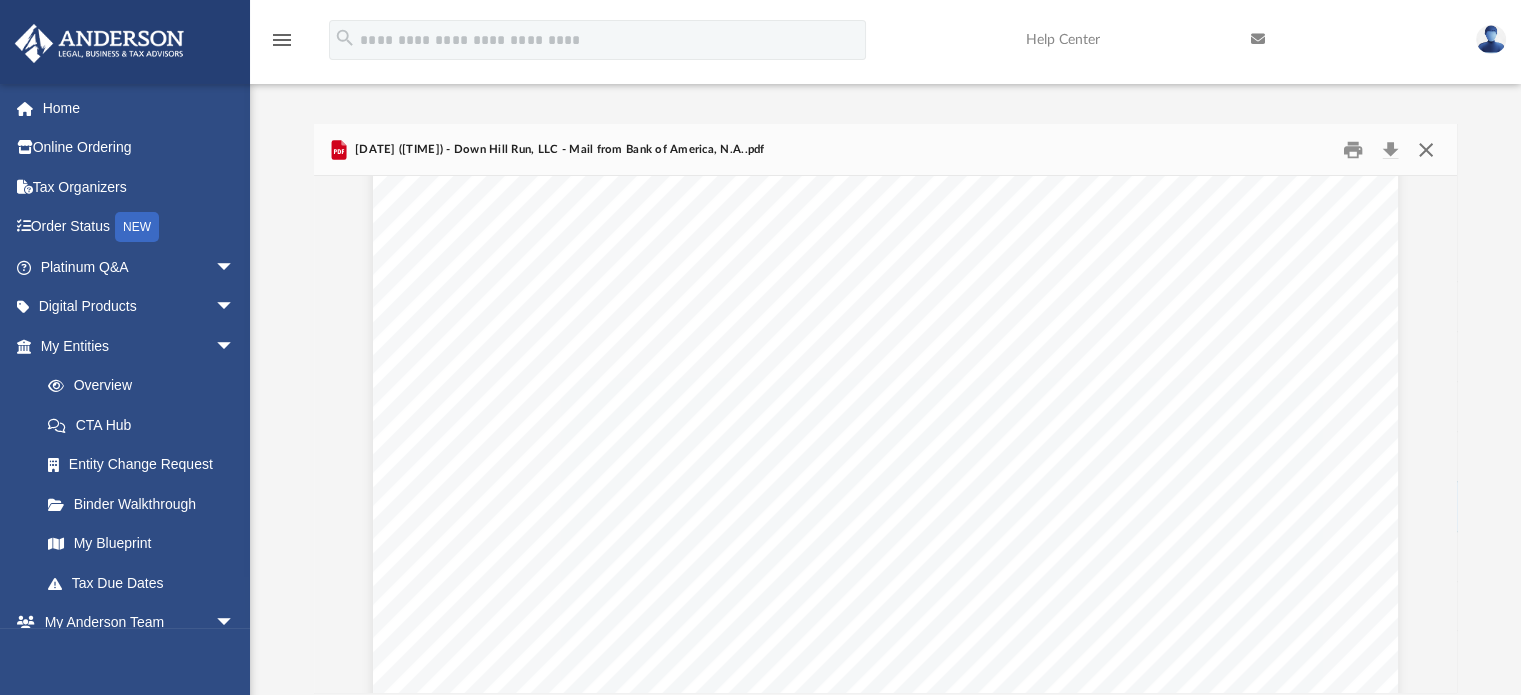 click at bounding box center (1426, 149) 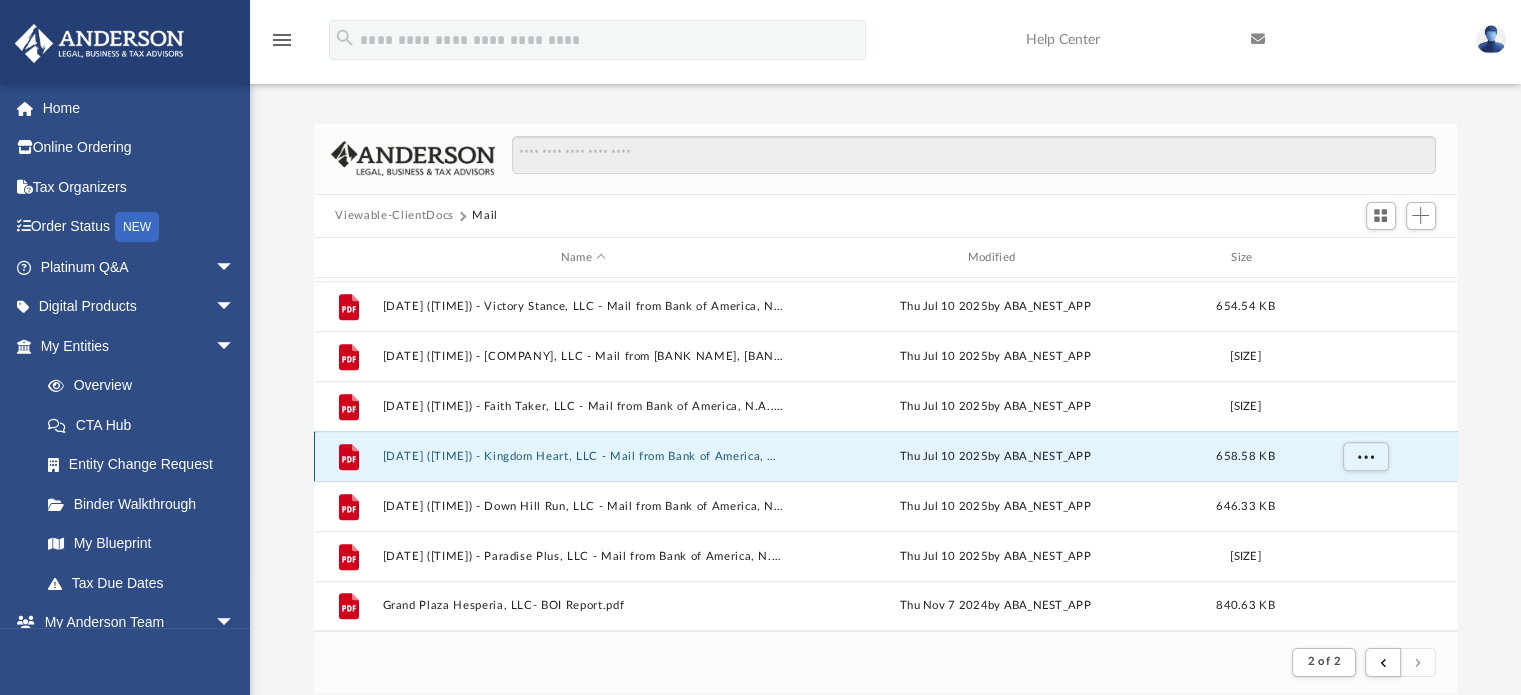 click on "[DATE] ([TIME]) - Kingdom Heart, LLC - Mail from Bank of America, N.A..pdf" at bounding box center [583, 456] 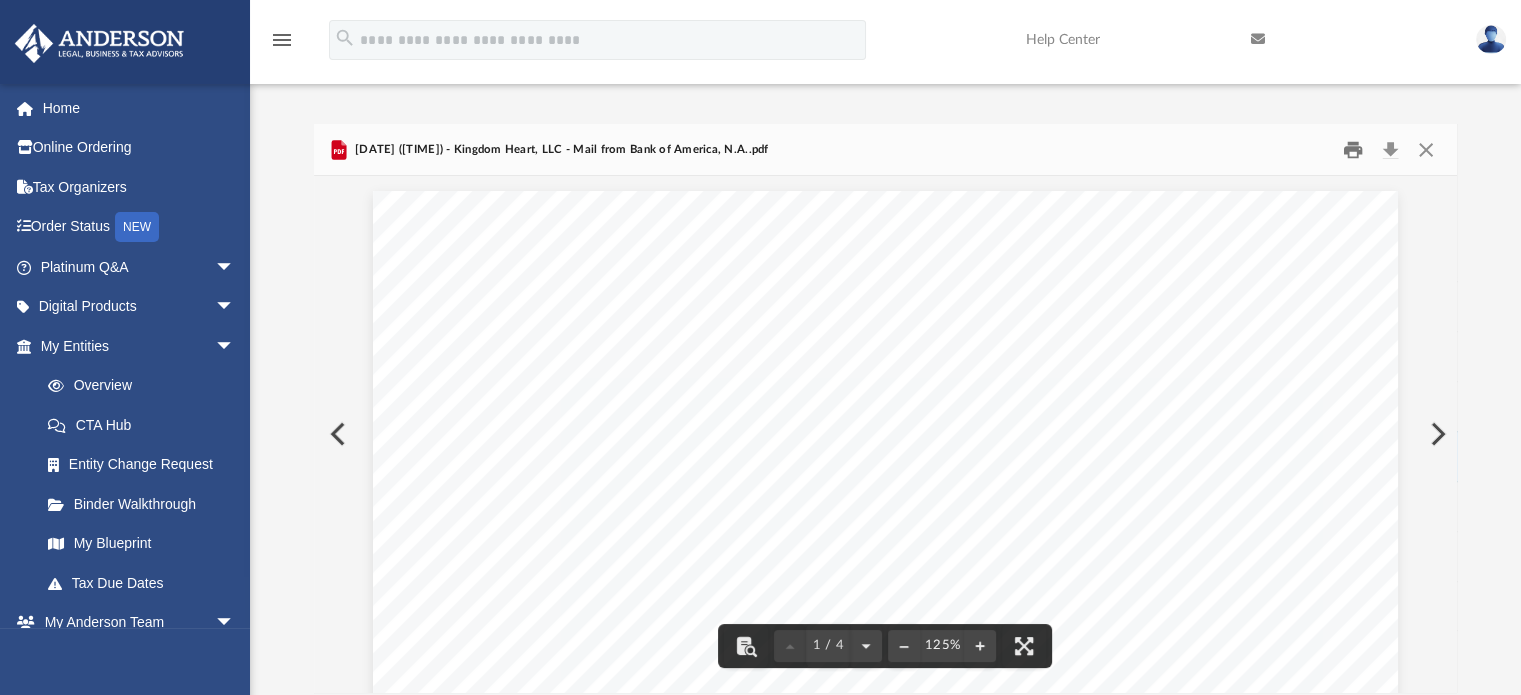 click at bounding box center [1353, 149] 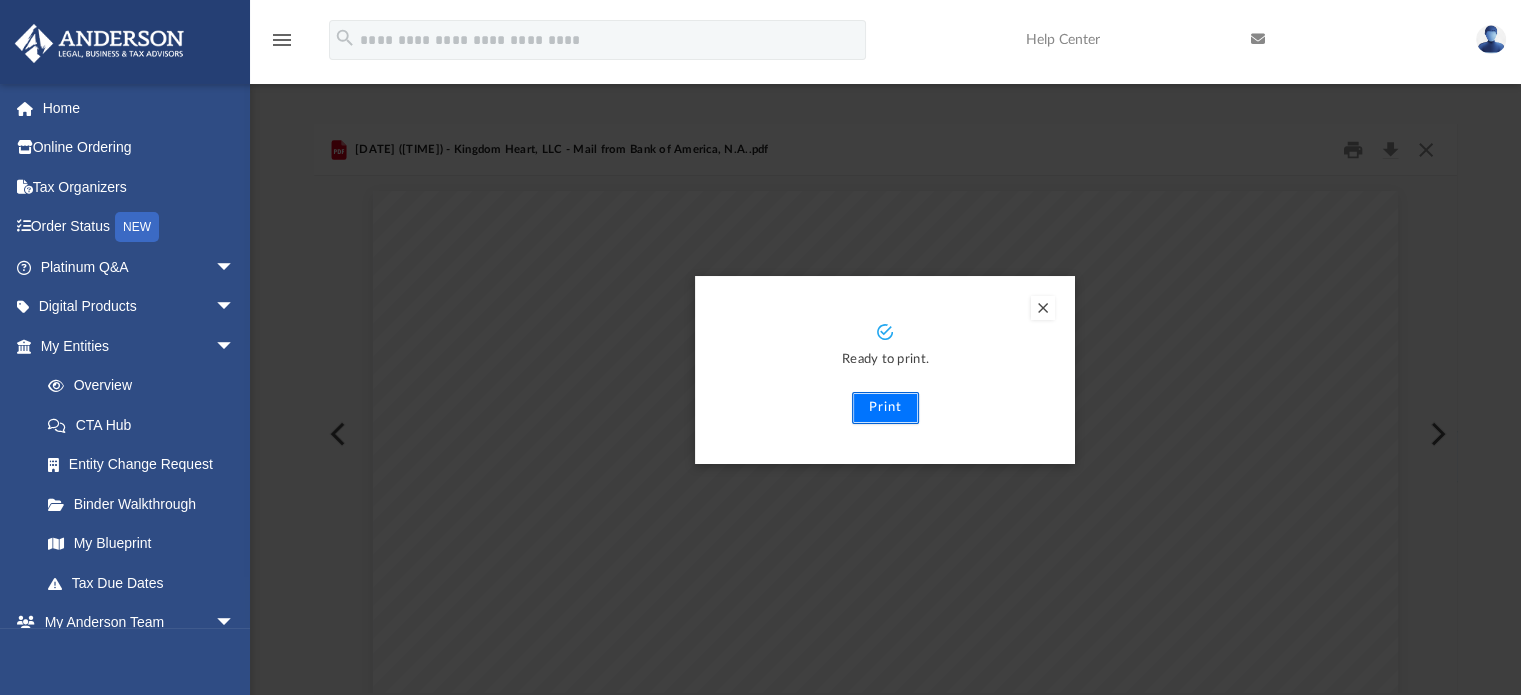 click on "Print" at bounding box center [885, 408] 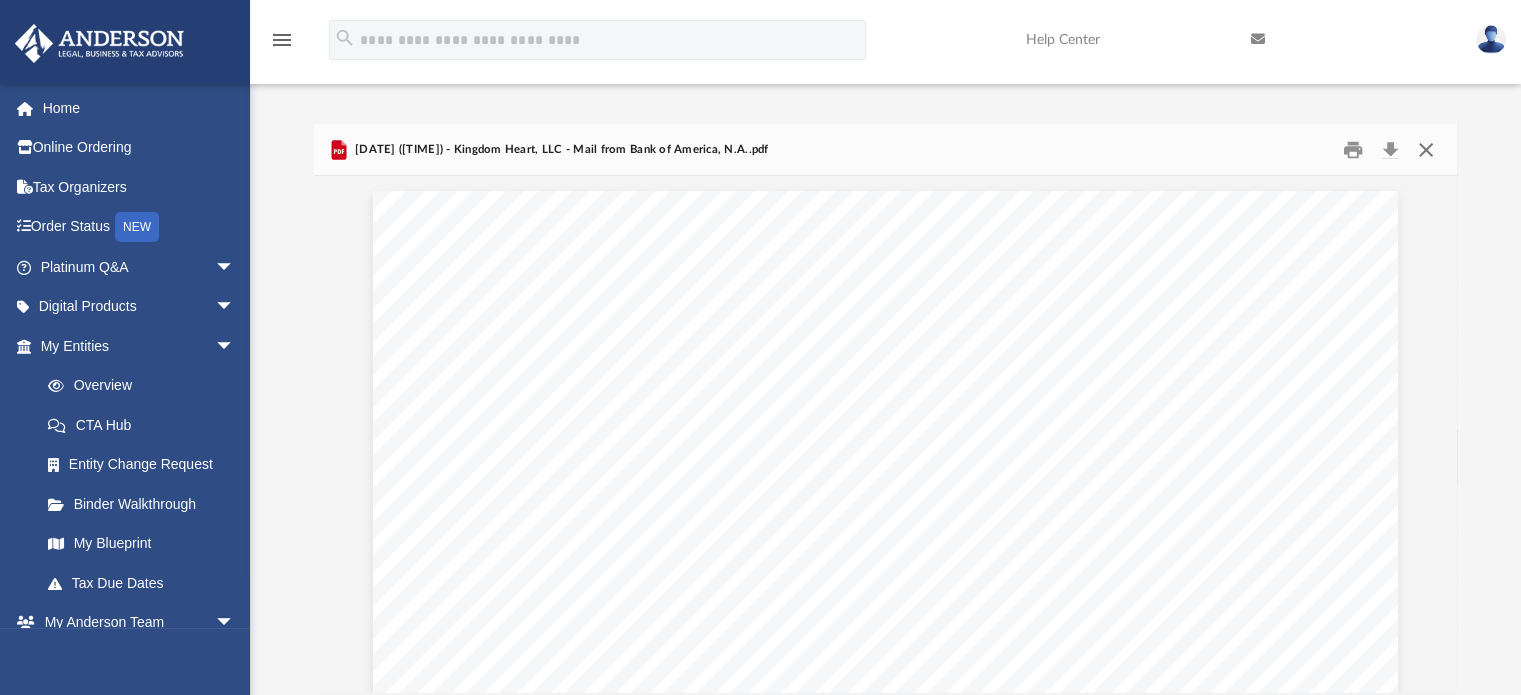 click at bounding box center [1426, 149] 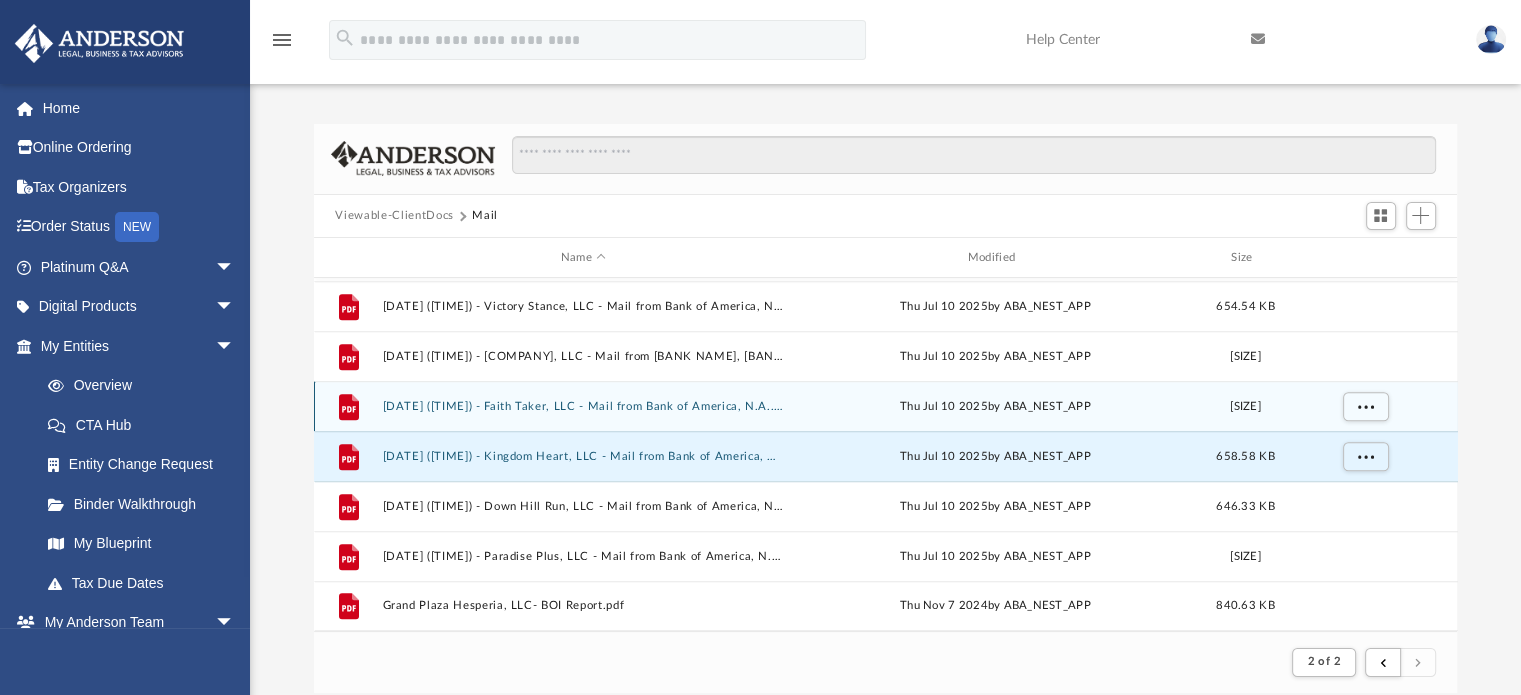 click on "[DATE] ([TIME]) - Faith Taker, LLC - Mail from Bank of America, N.A..pdf" at bounding box center (583, 406) 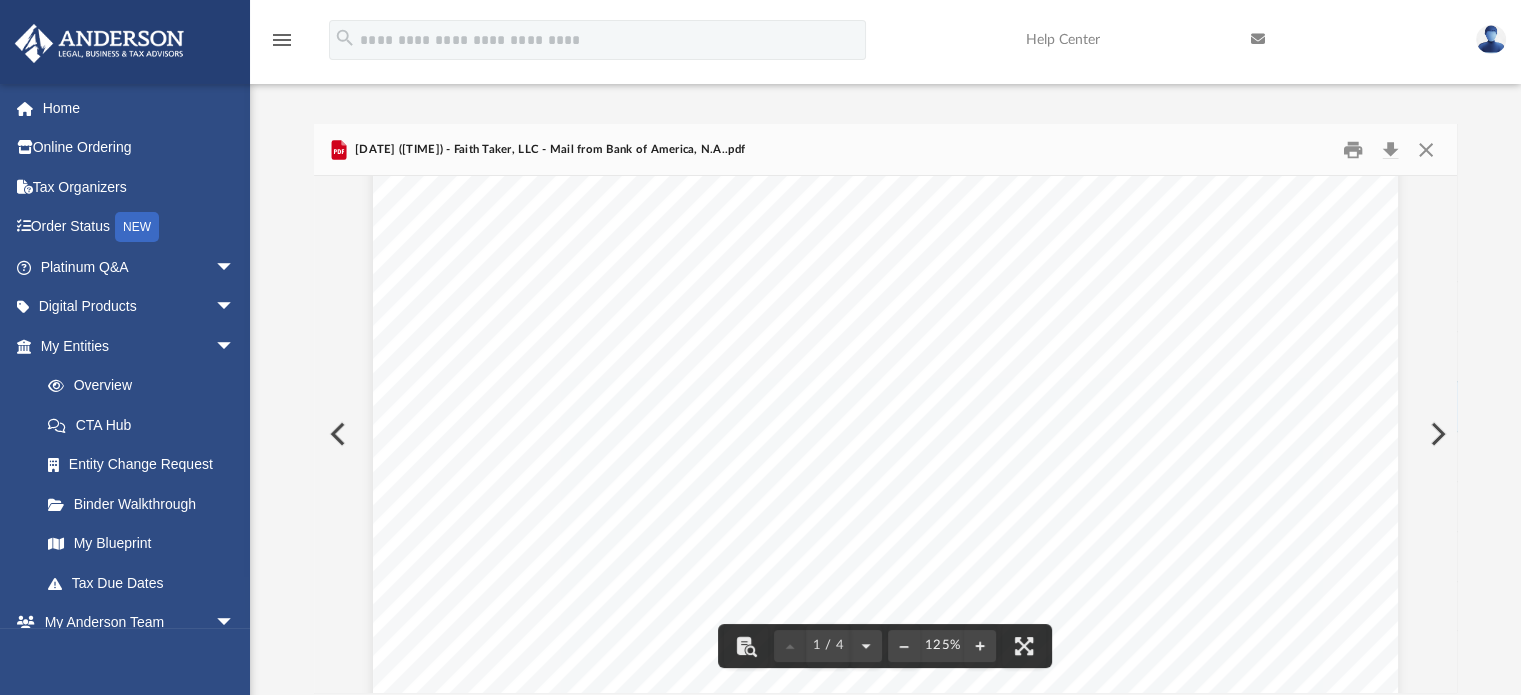 scroll, scrollTop: 487, scrollLeft: 0, axis: vertical 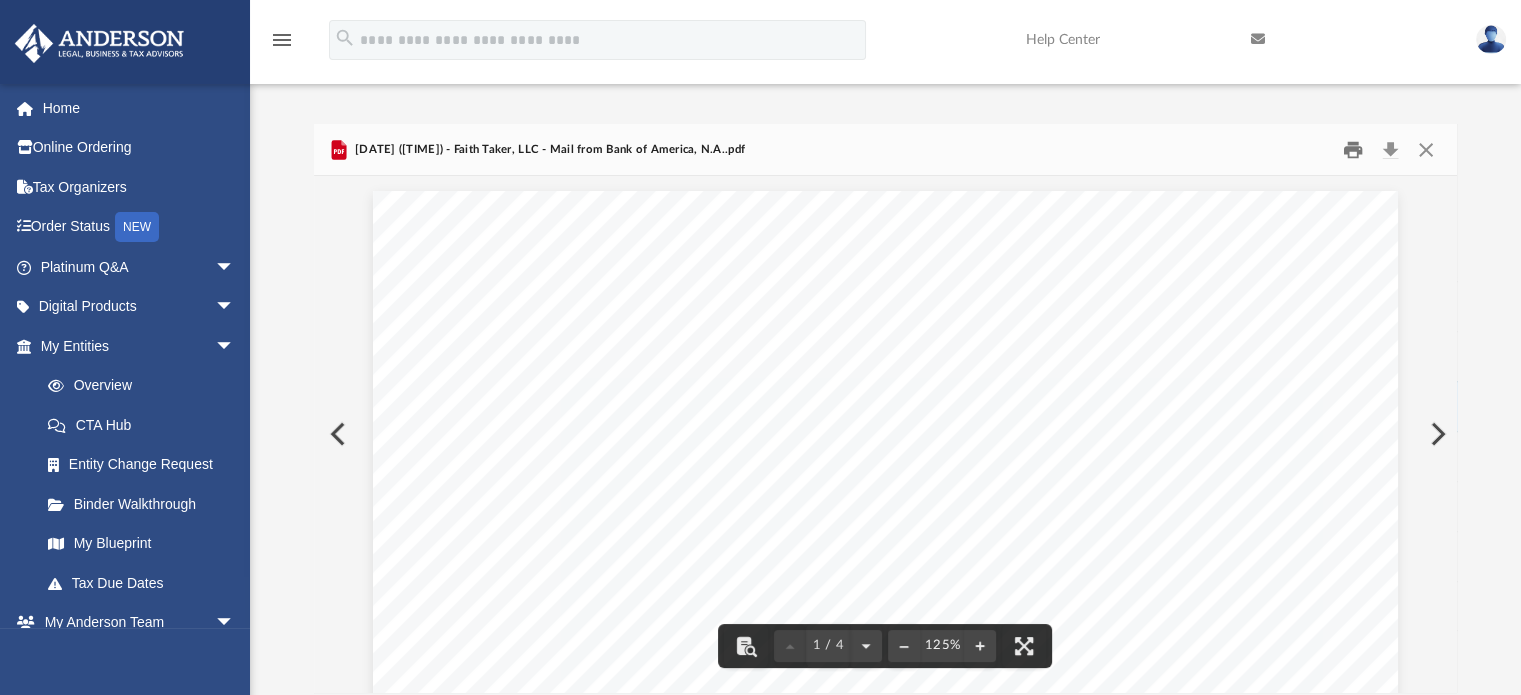 click at bounding box center (1353, 149) 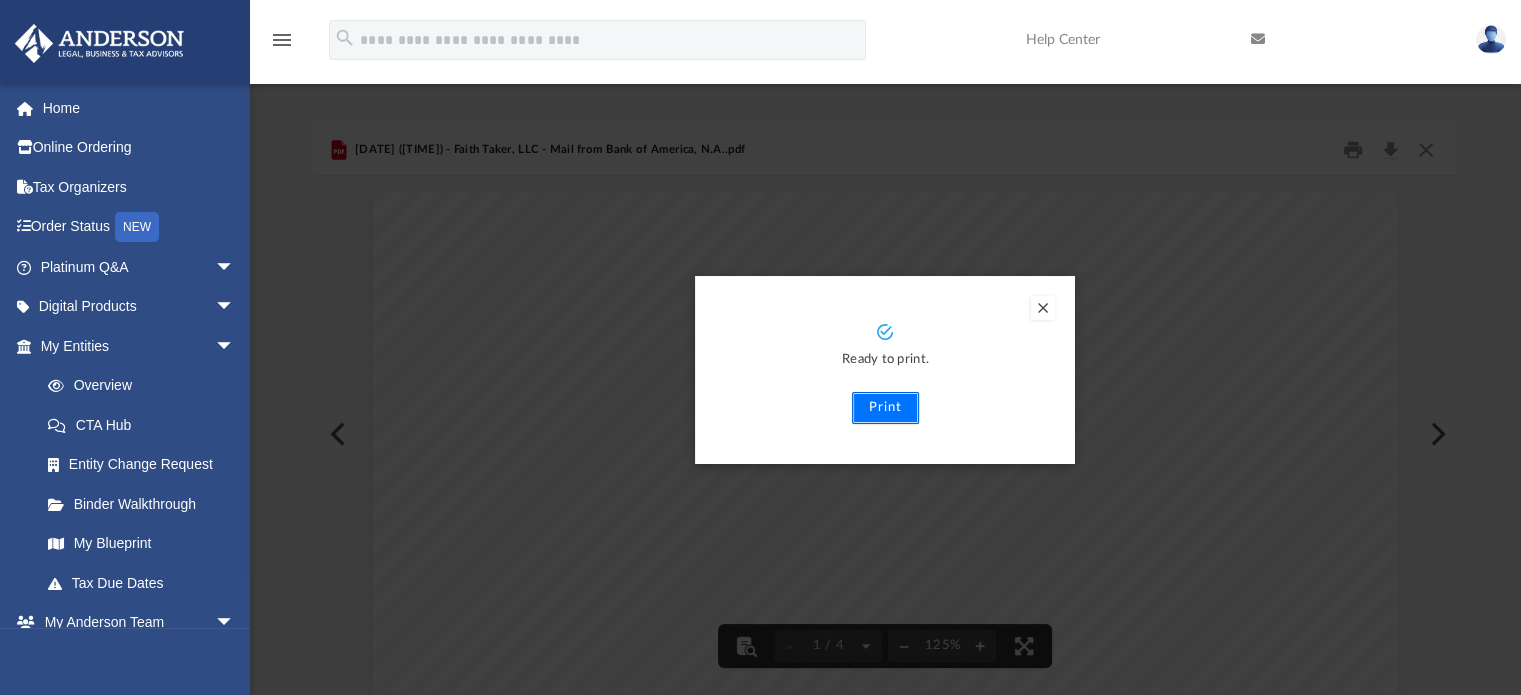 click on "Print" at bounding box center (885, 408) 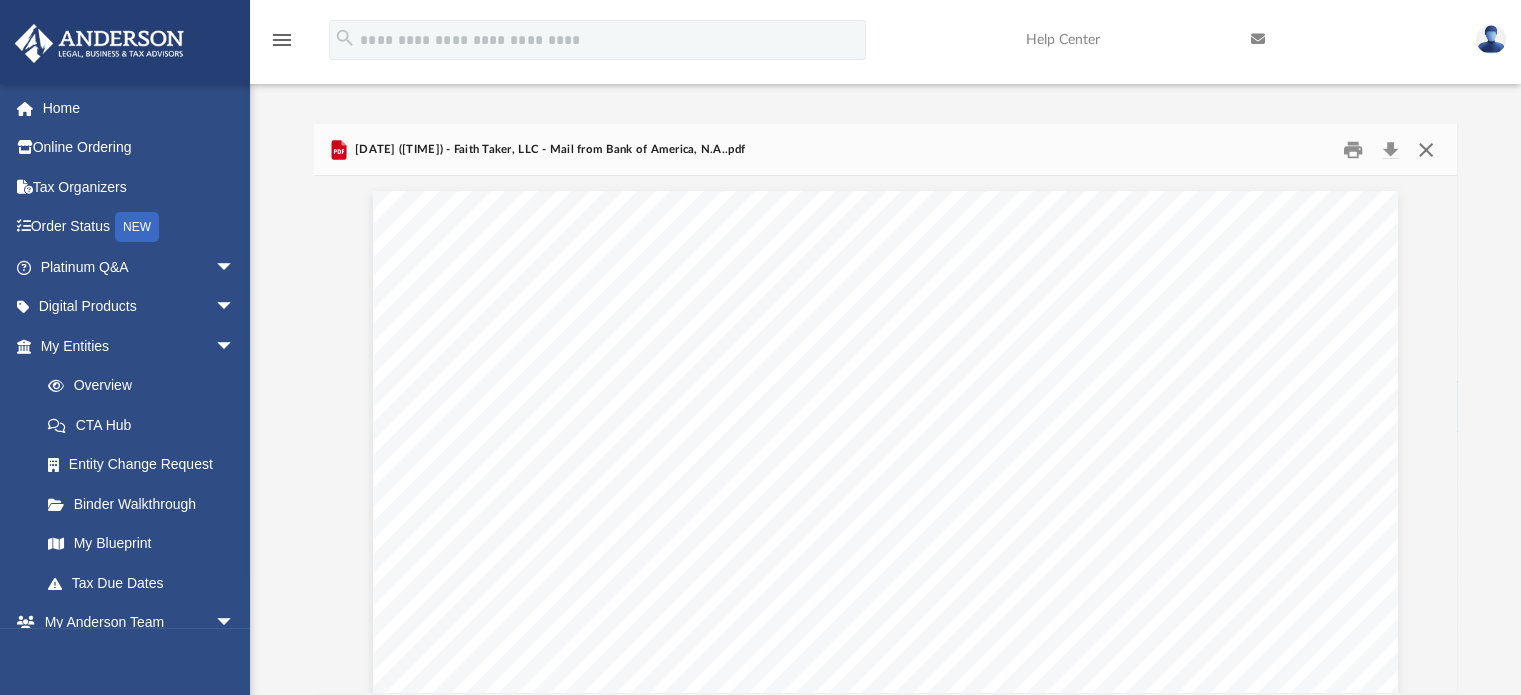 click at bounding box center [1426, 149] 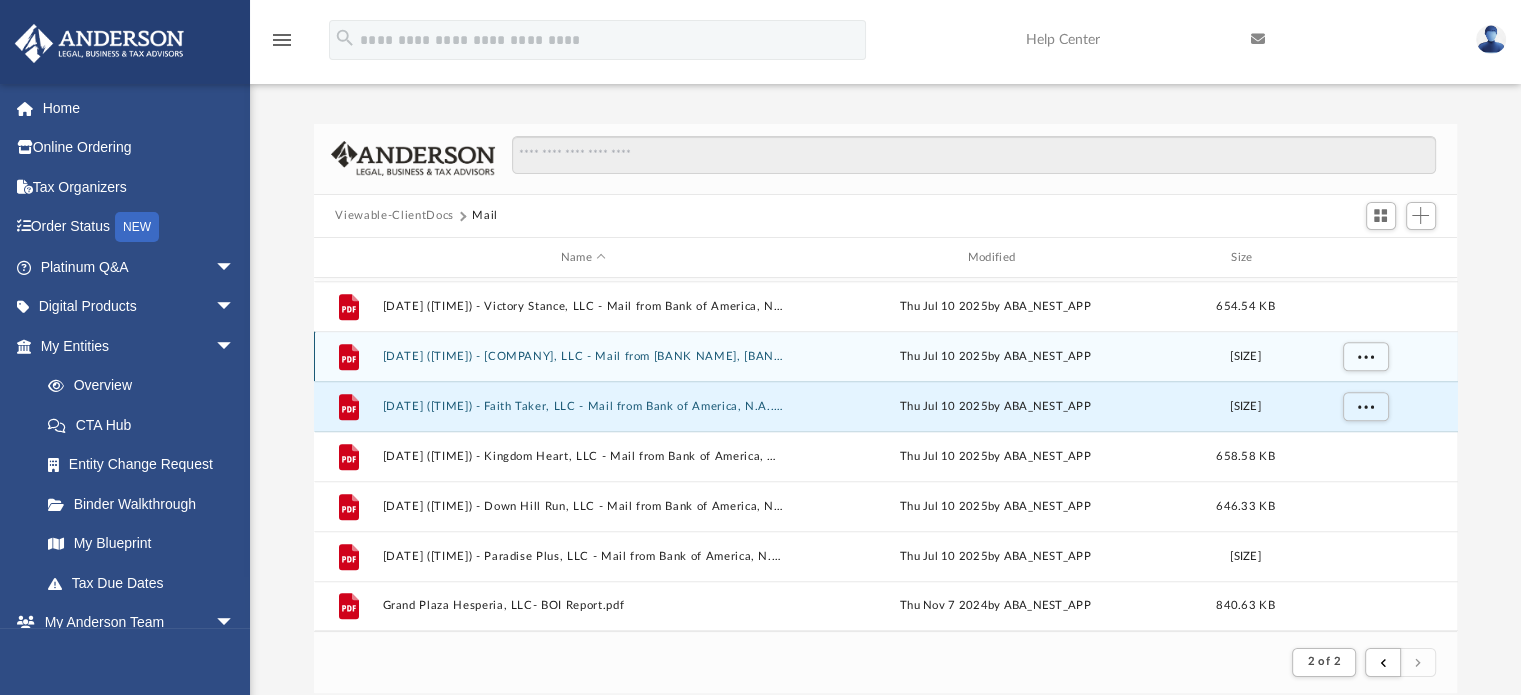 click on "[DATE] ([TIME]) - [COMPANY], LLC - Mail from [BANK NAME], [BANK TYPE].pdf" at bounding box center (583, 356) 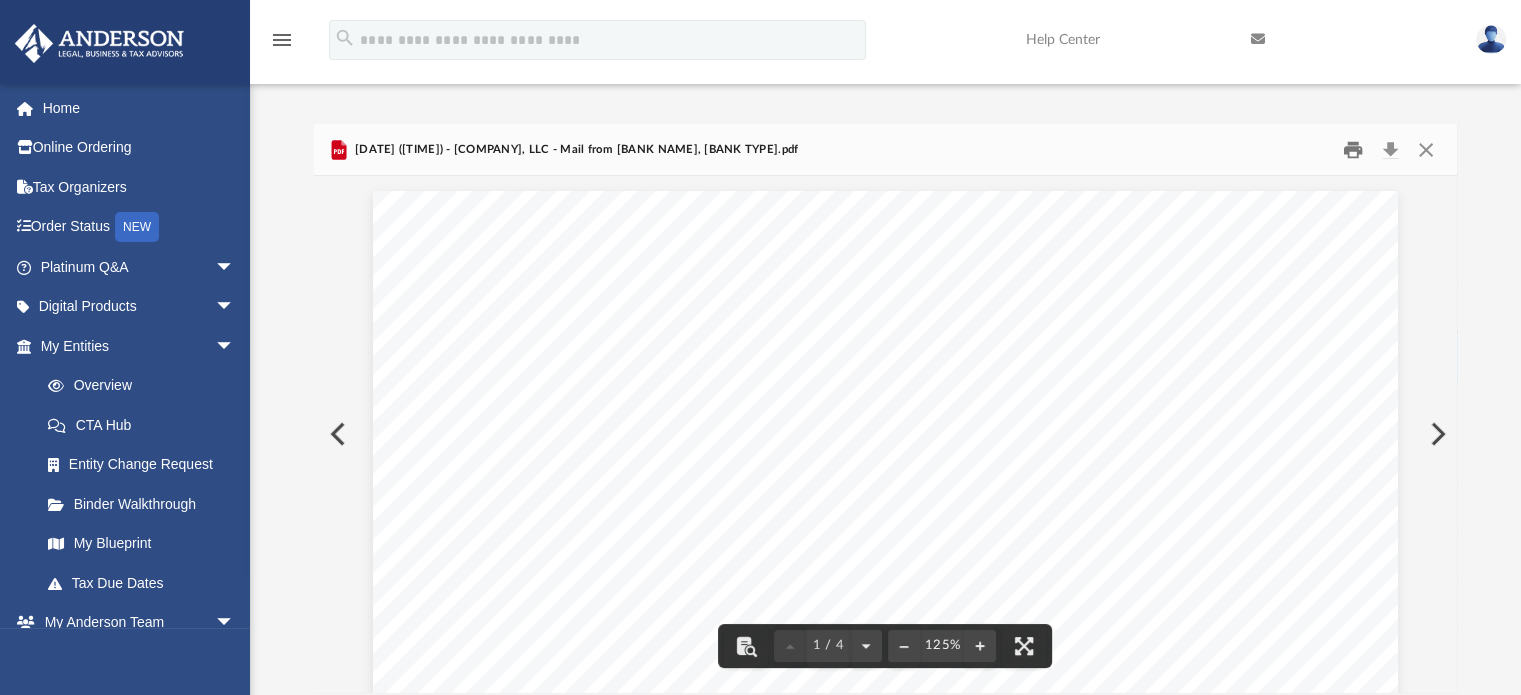 click at bounding box center (1353, 149) 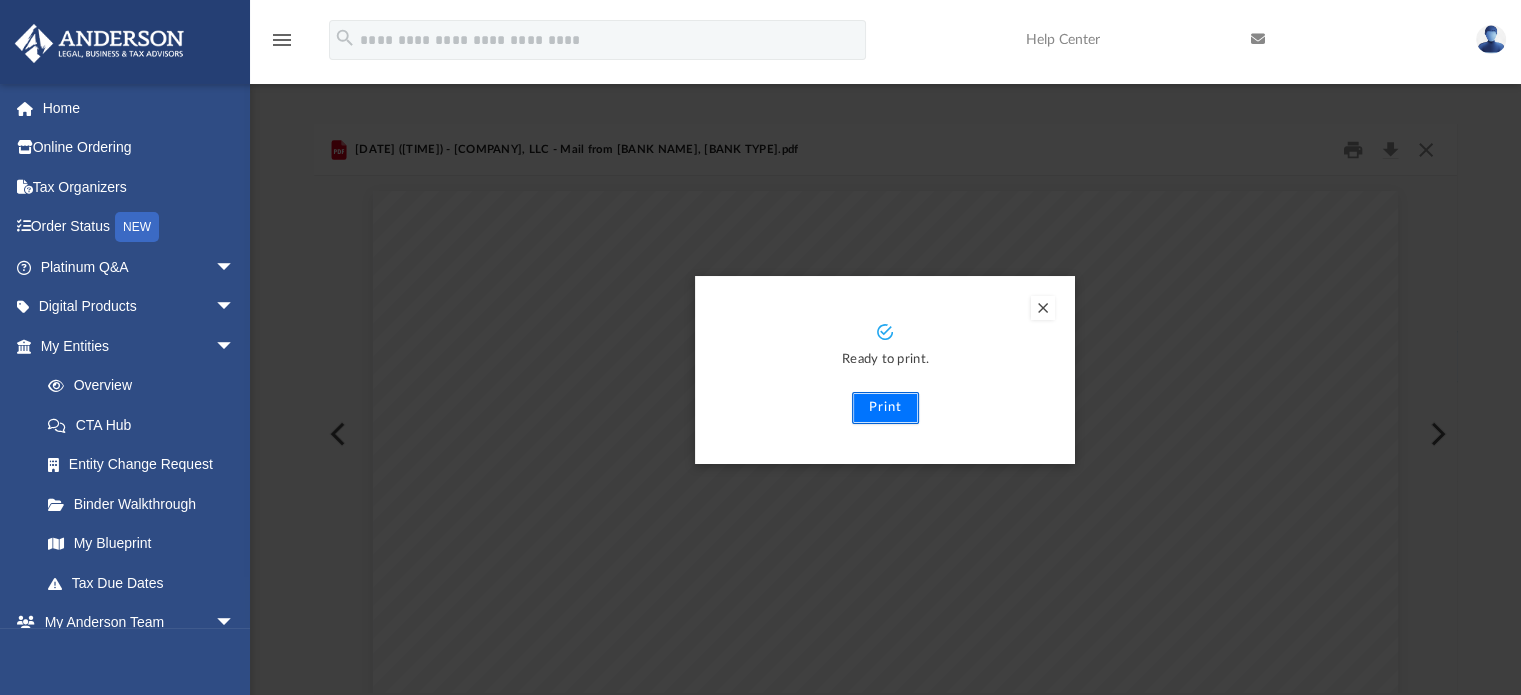 click on "Print" at bounding box center (885, 408) 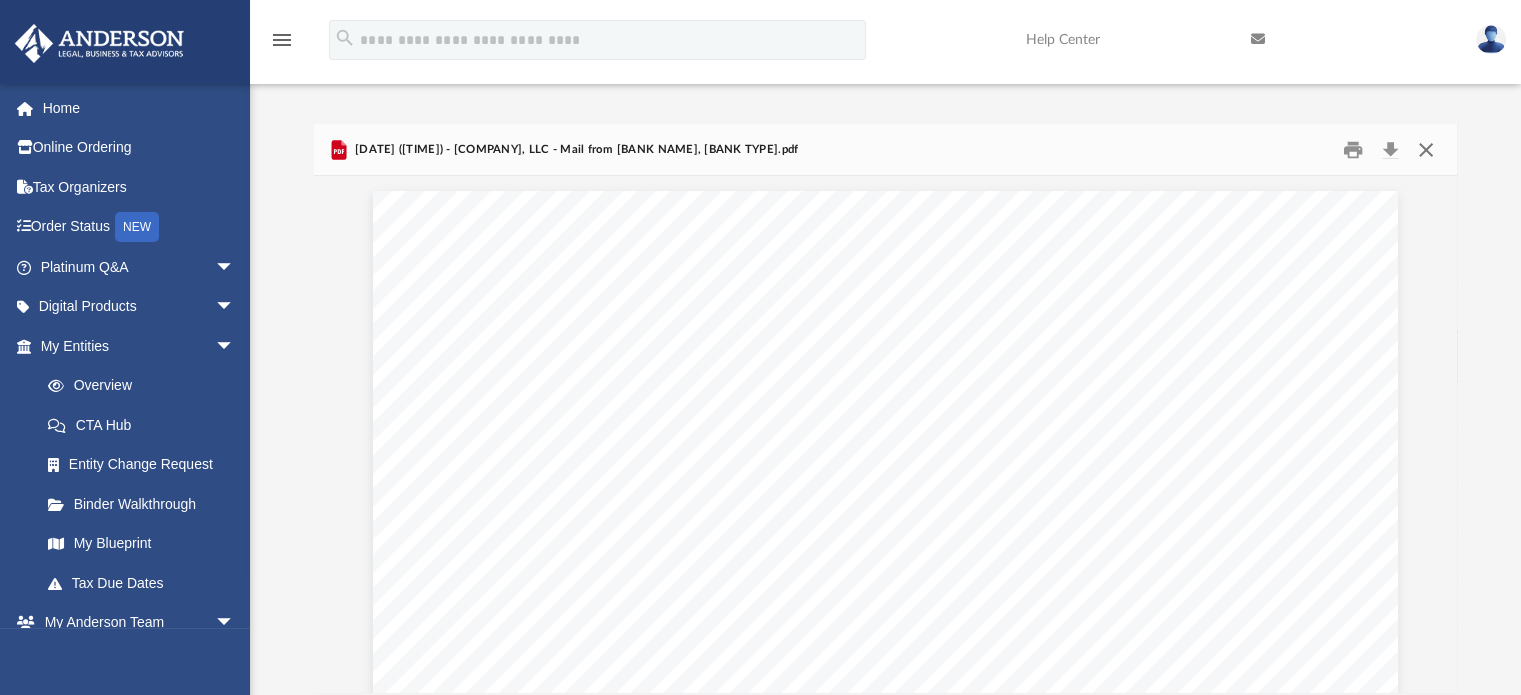 click at bounding box center (1426, 149) 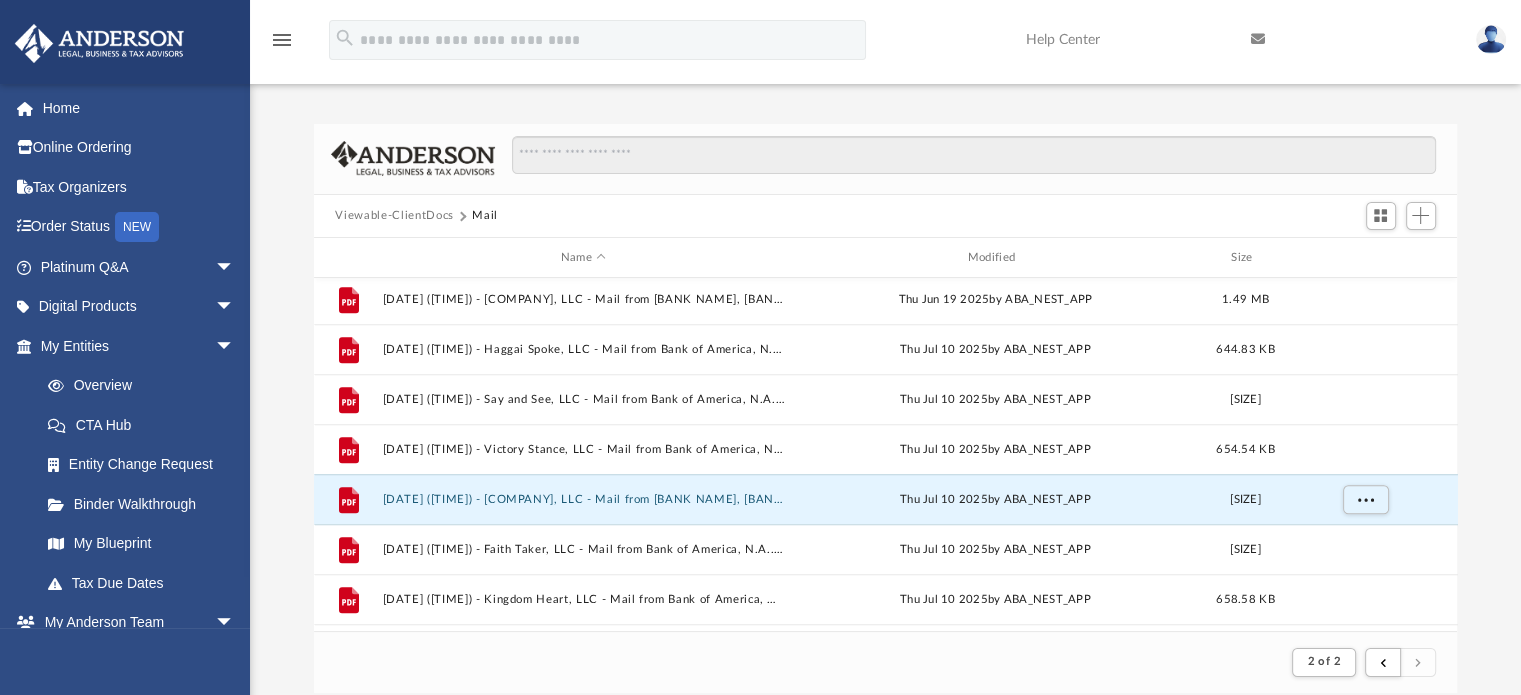 scroll, scrollTop: 1287, scrollLeft: 0, axis: vertical 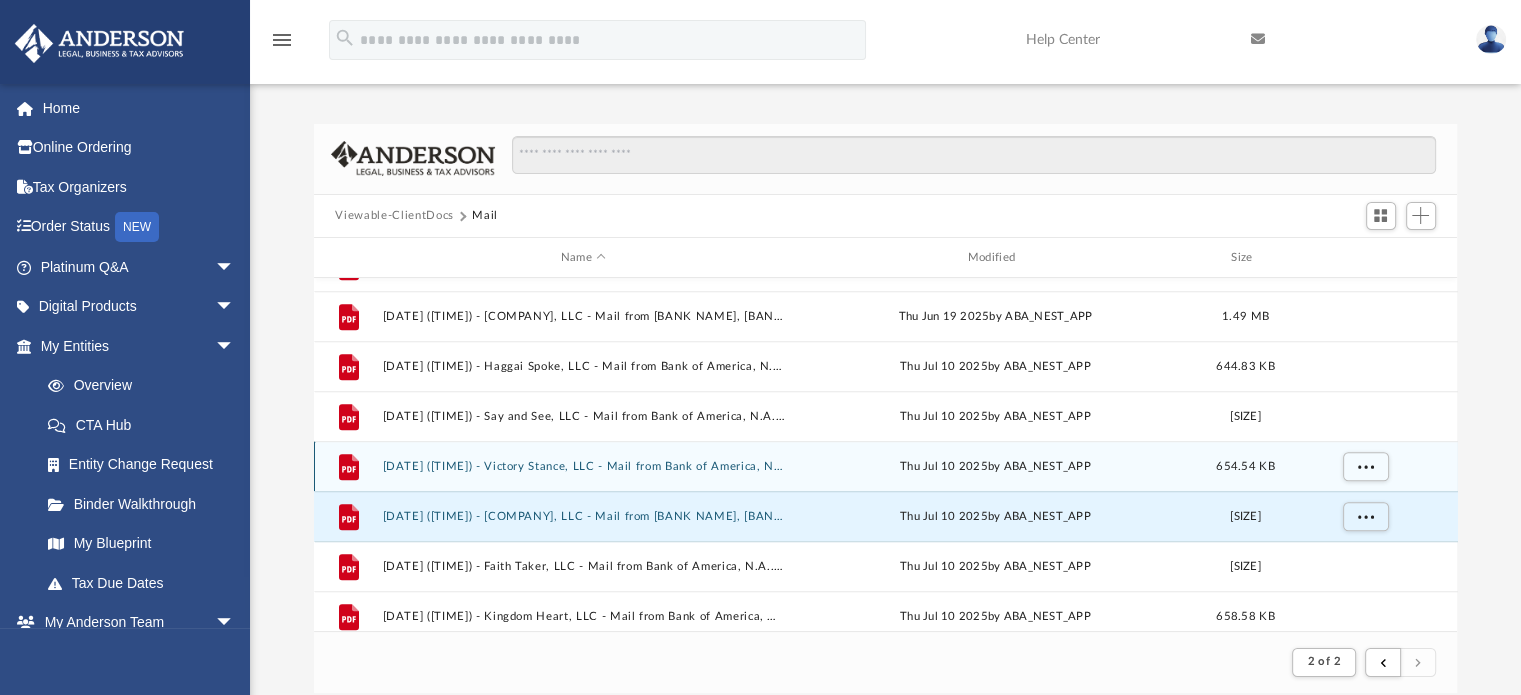 click on "[DATE] ([TIME]) - Victory Stance, LLC - Mail from Bank of America, N.A..pdf" at bounding box center [583, 466] 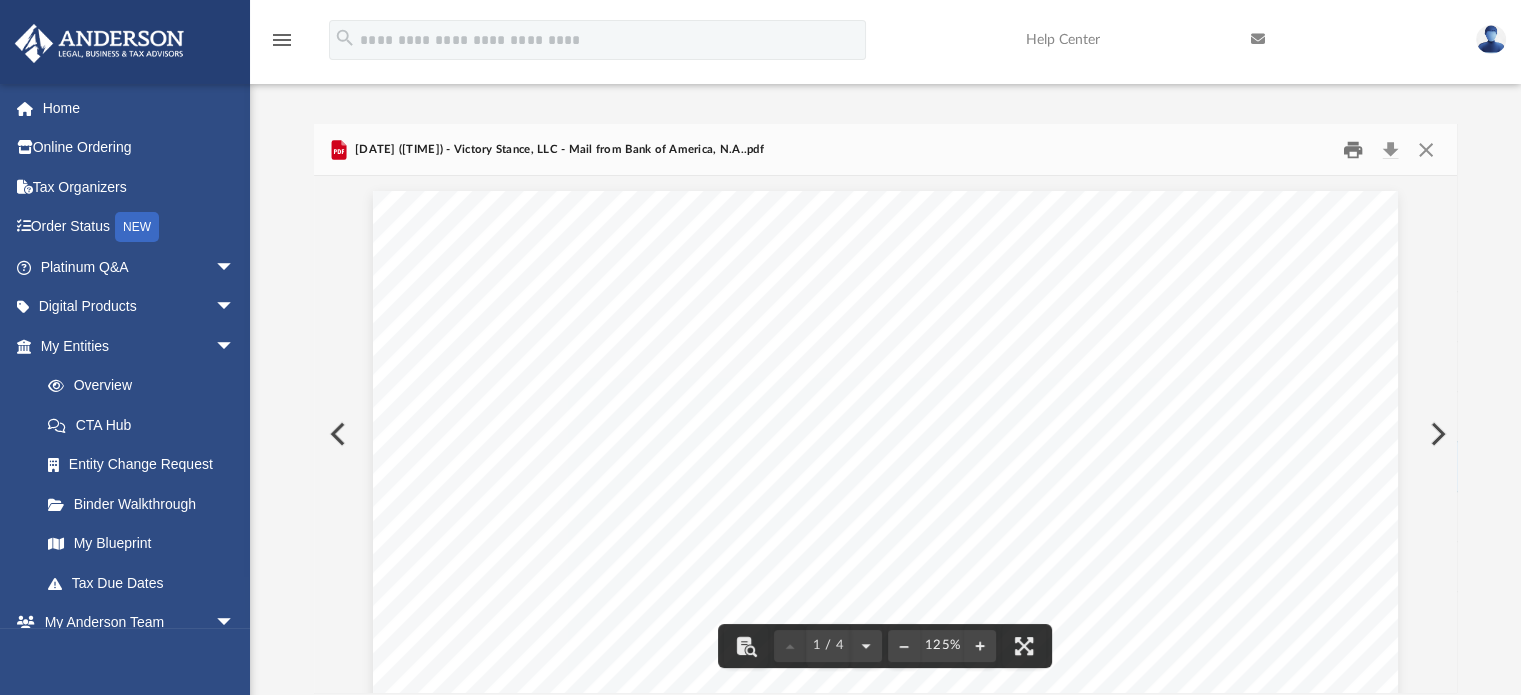 click at bounding box center [1353, 149] 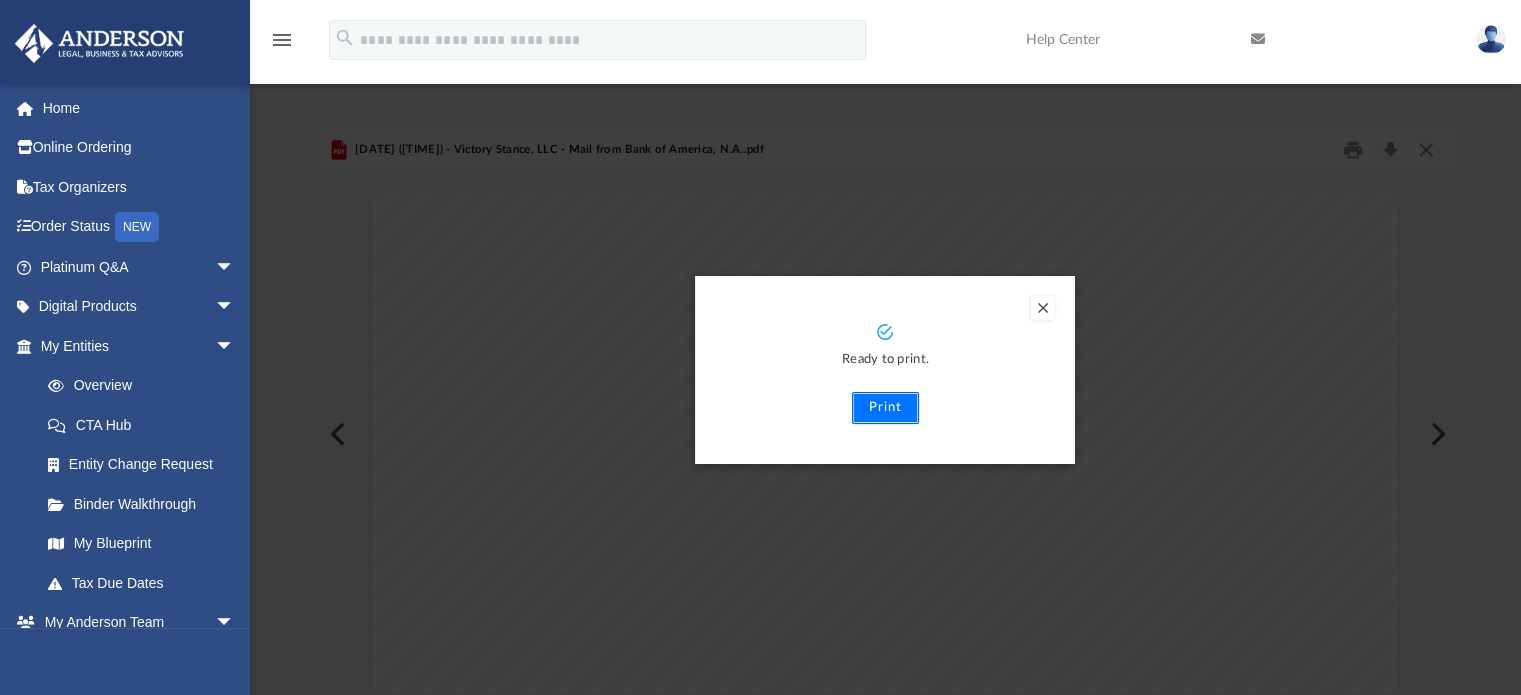 click on "Print" at bounding box center [885, 408] 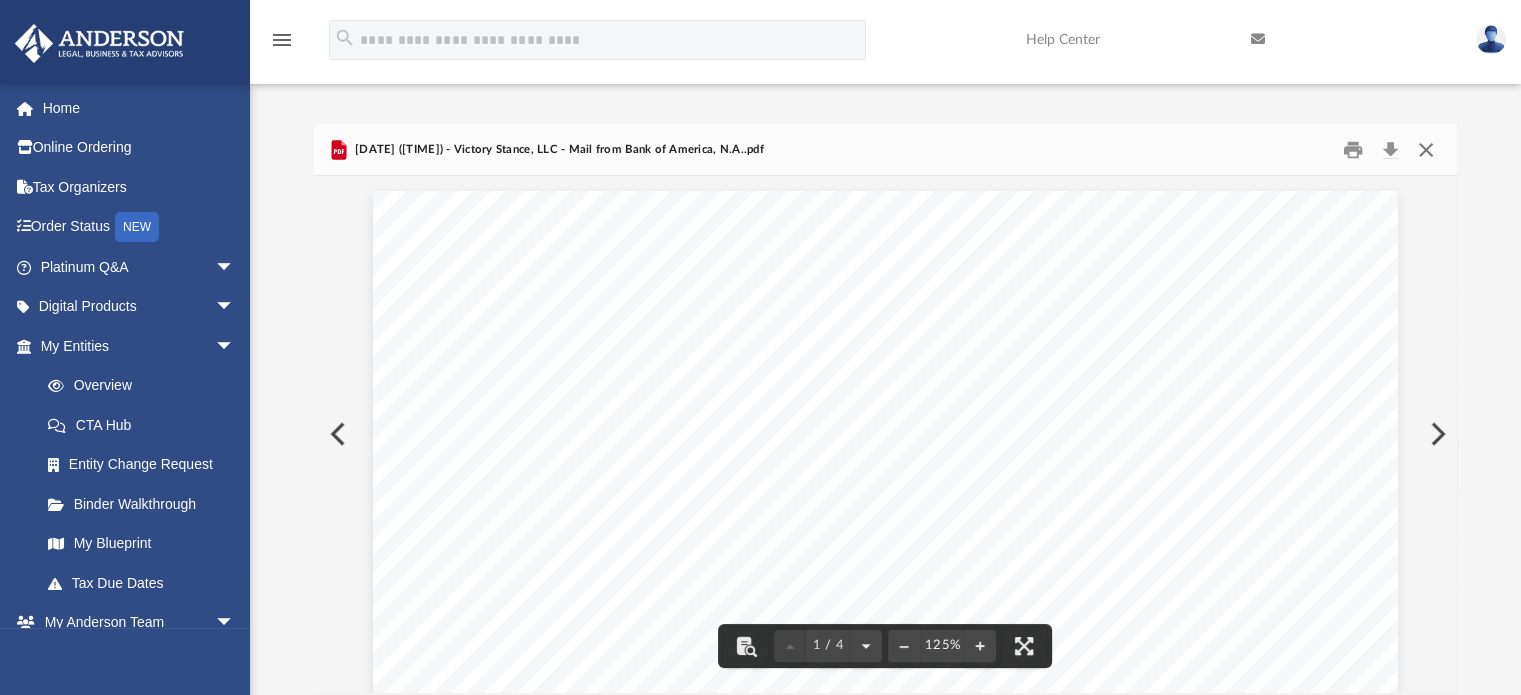click at bounding box center (1426, 149) 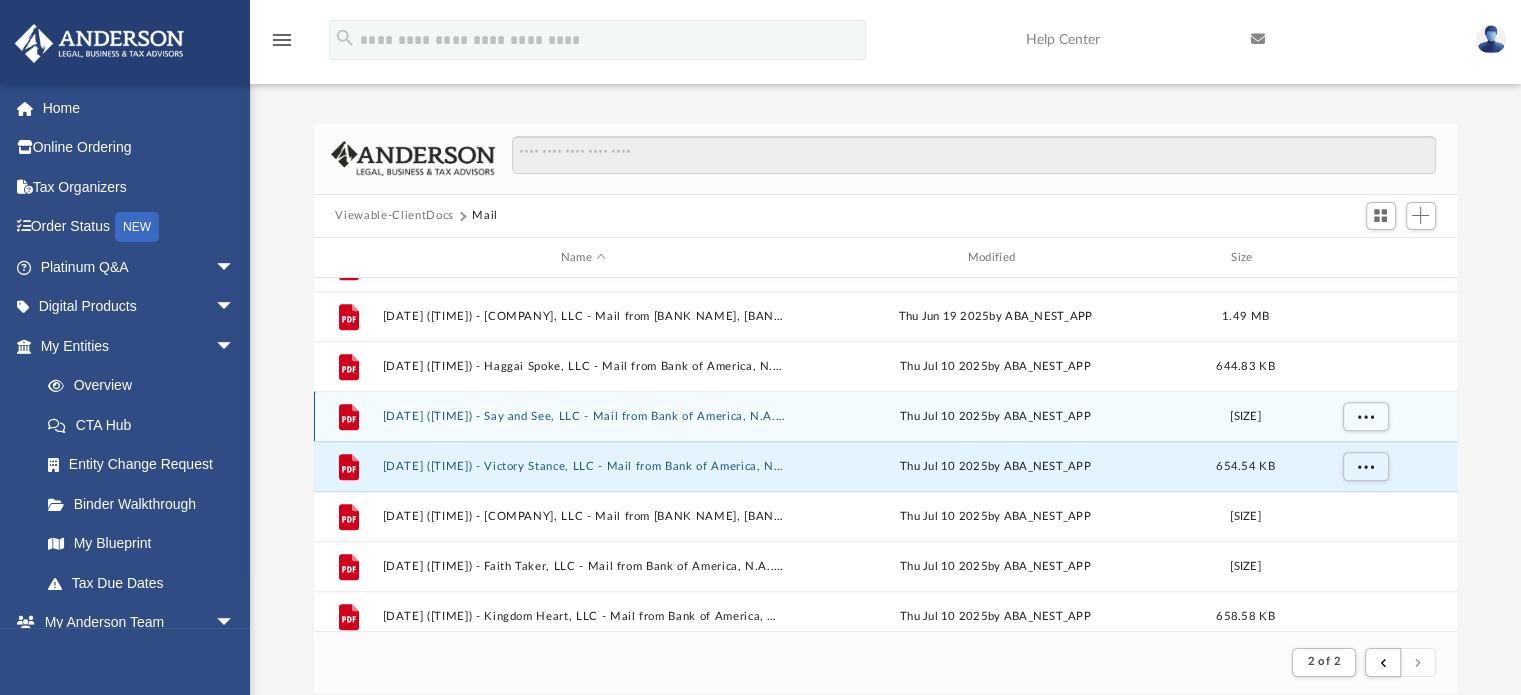 click on "[DATE] ([TIME]) - Say and See, LLC - Mail from Bank of America, N.A..pdf" at bounding box center [583, 416] 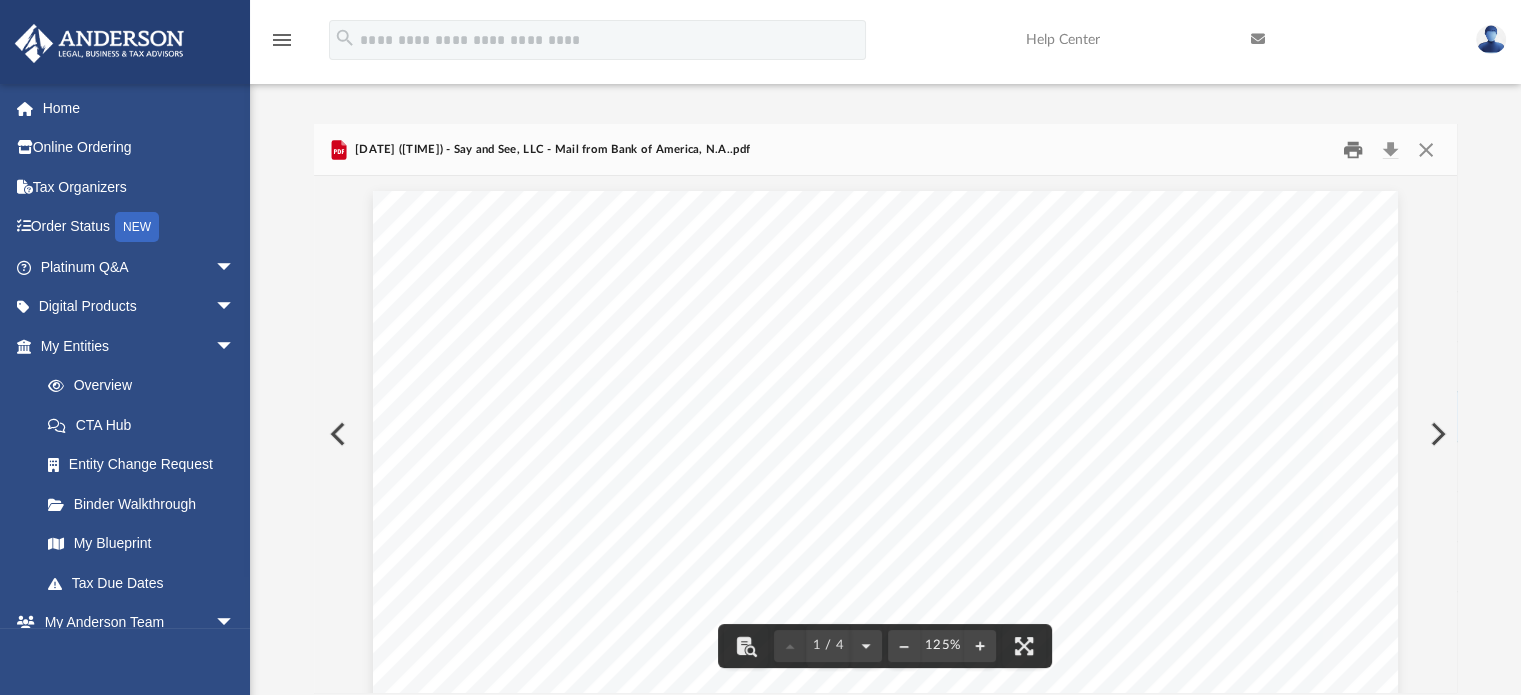 click at bounding box center (1353, 149) 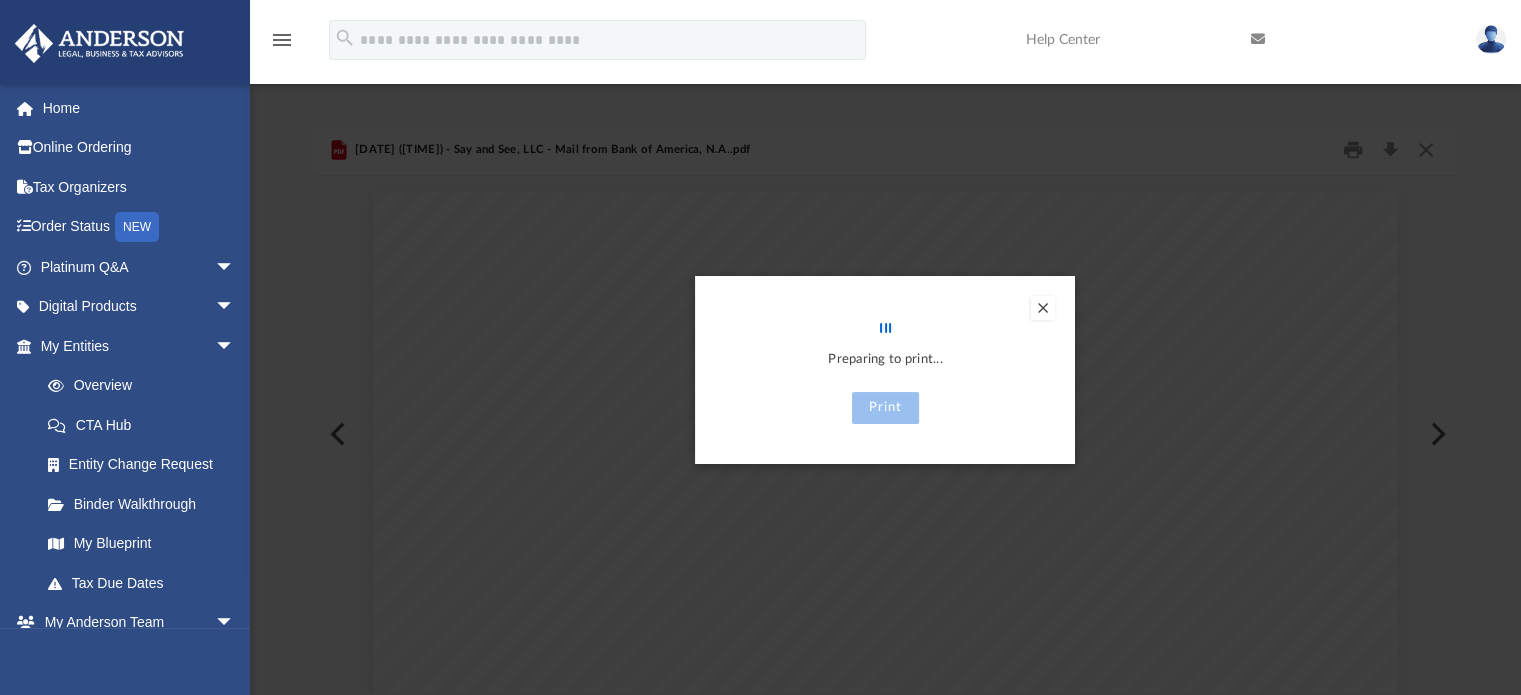click at bounding box center (1043, 308) 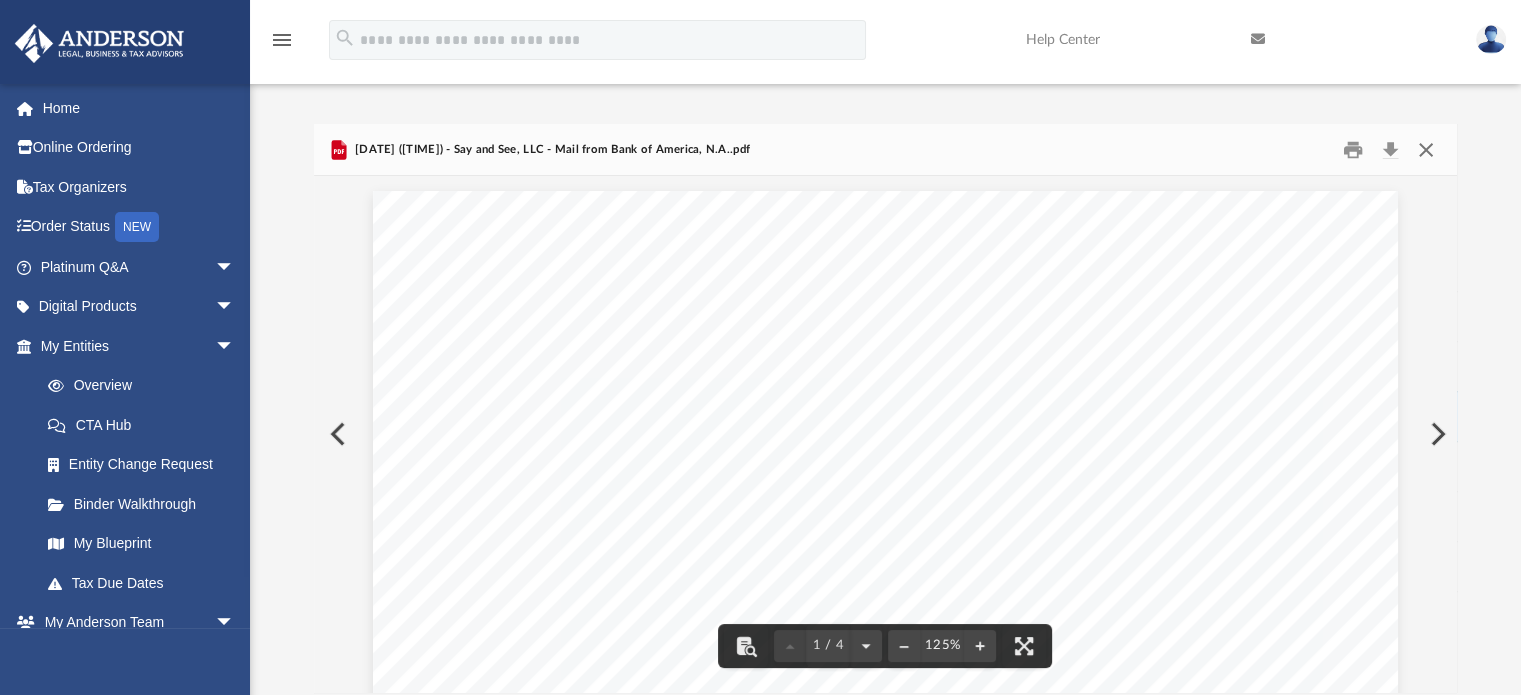 click at bounding box center (1426, 149) 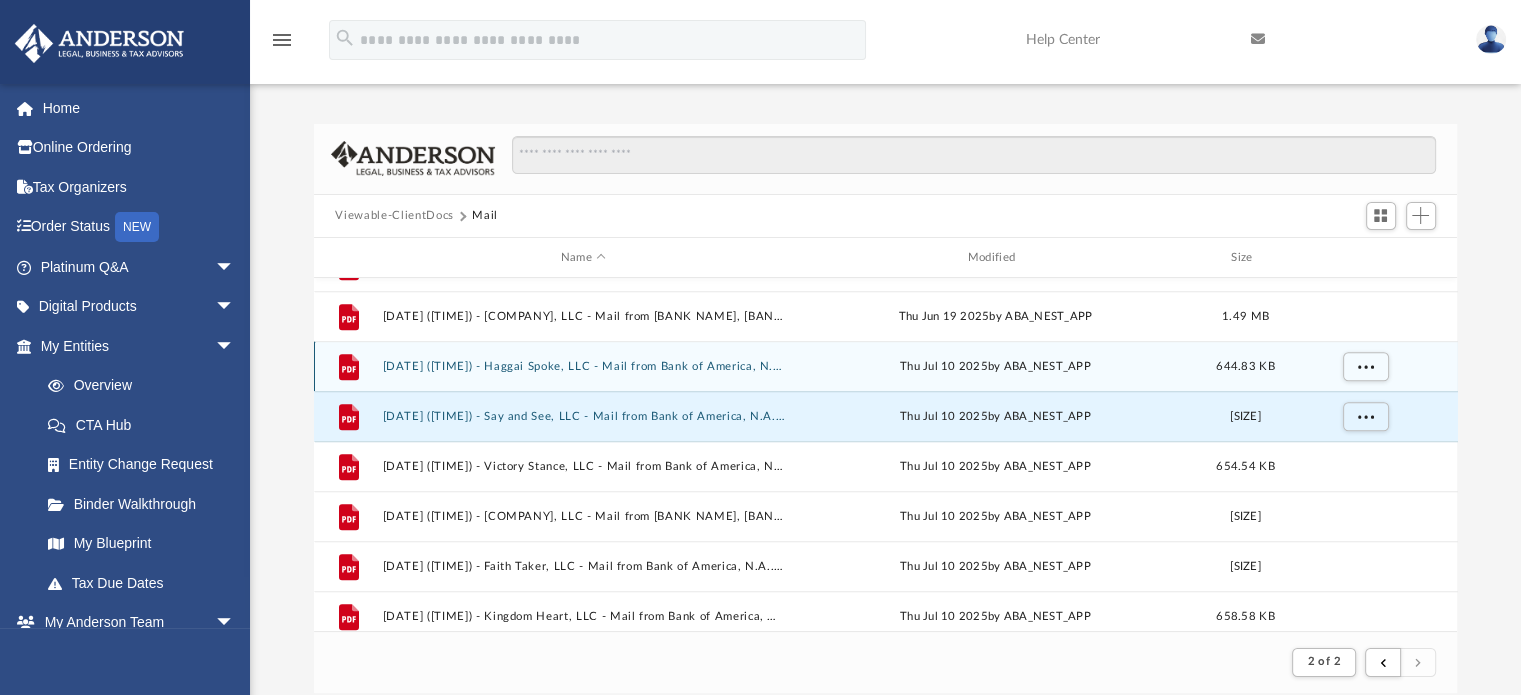 click on "[DATE] ([TIME]) - Haggai Spoke, LLC - Mail from Bank of America, N.A..pdf" at bounding box center [583, 366] 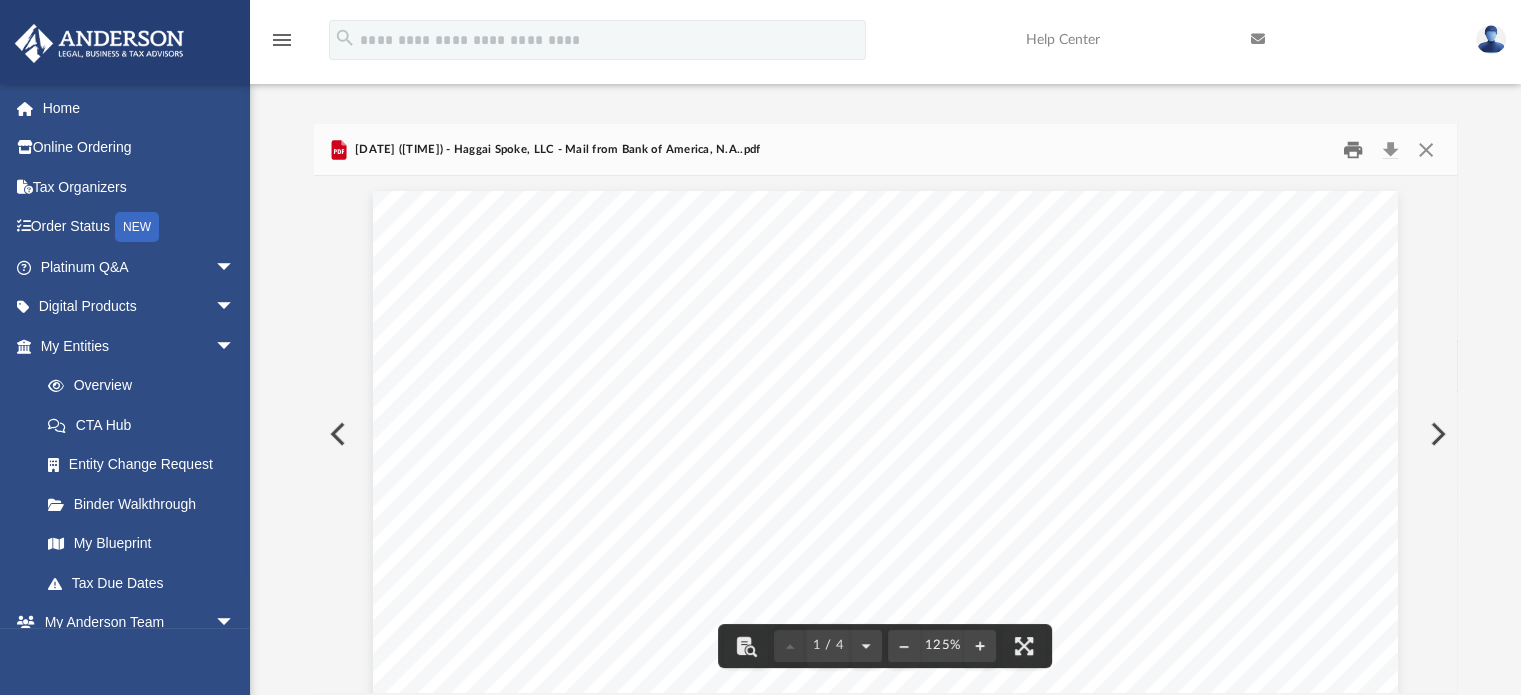 click at bounding box center [1353, 149] 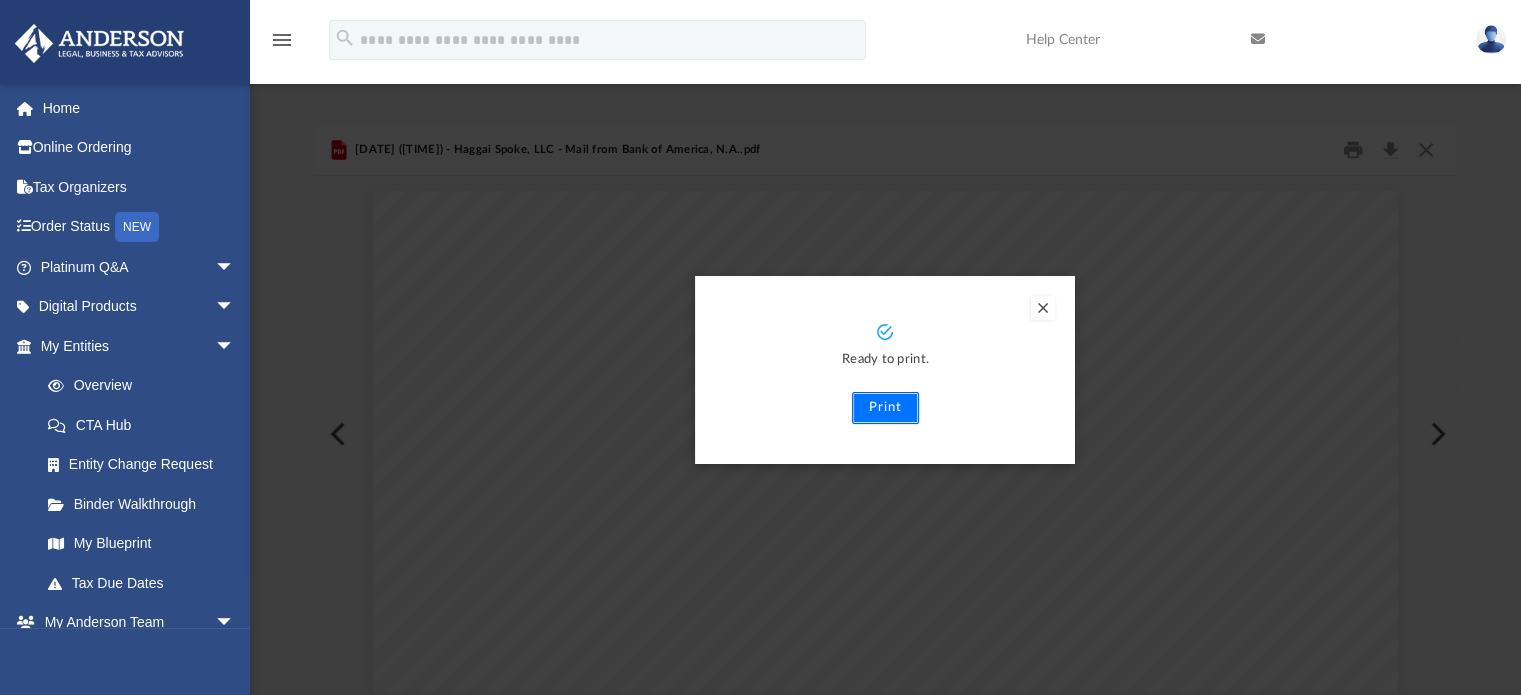 click on "Print" at bounding box center (885, 408) 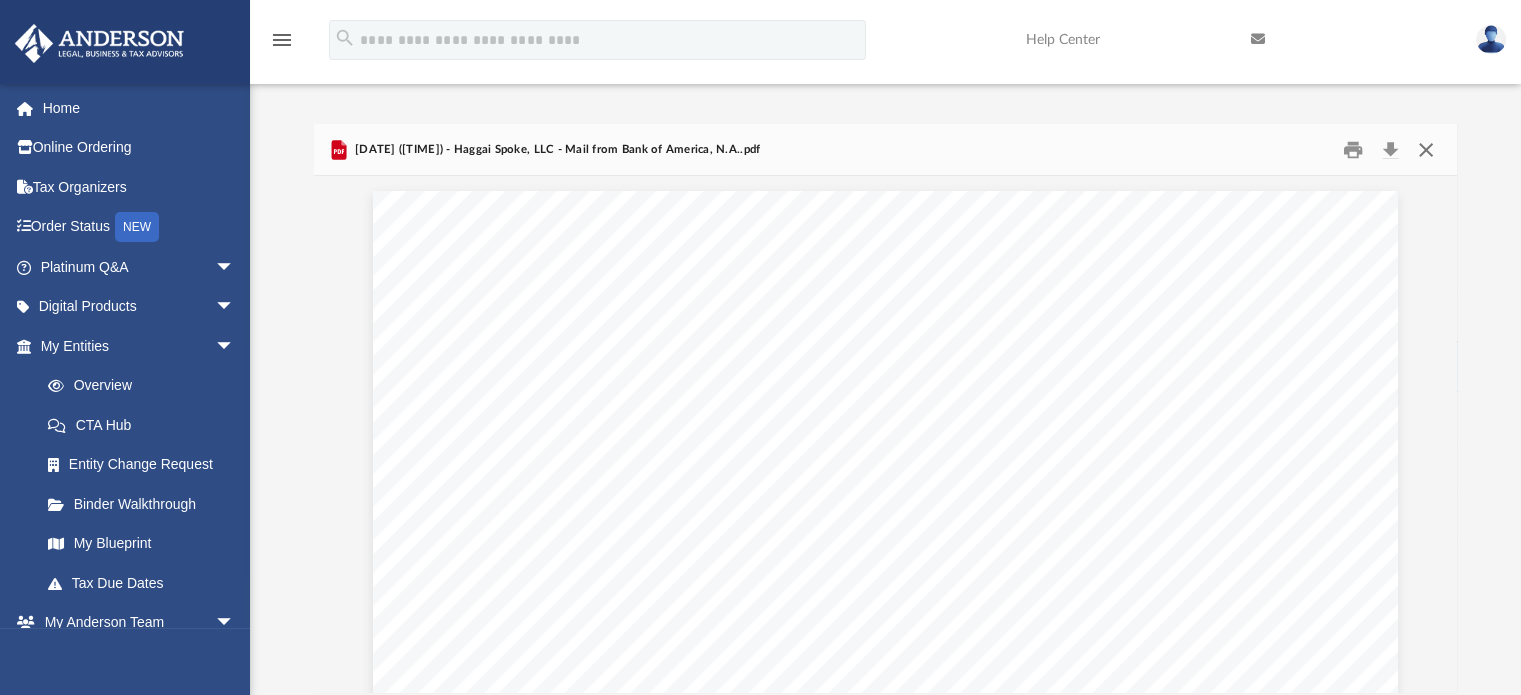 click at bounding box center [1426, 149] 